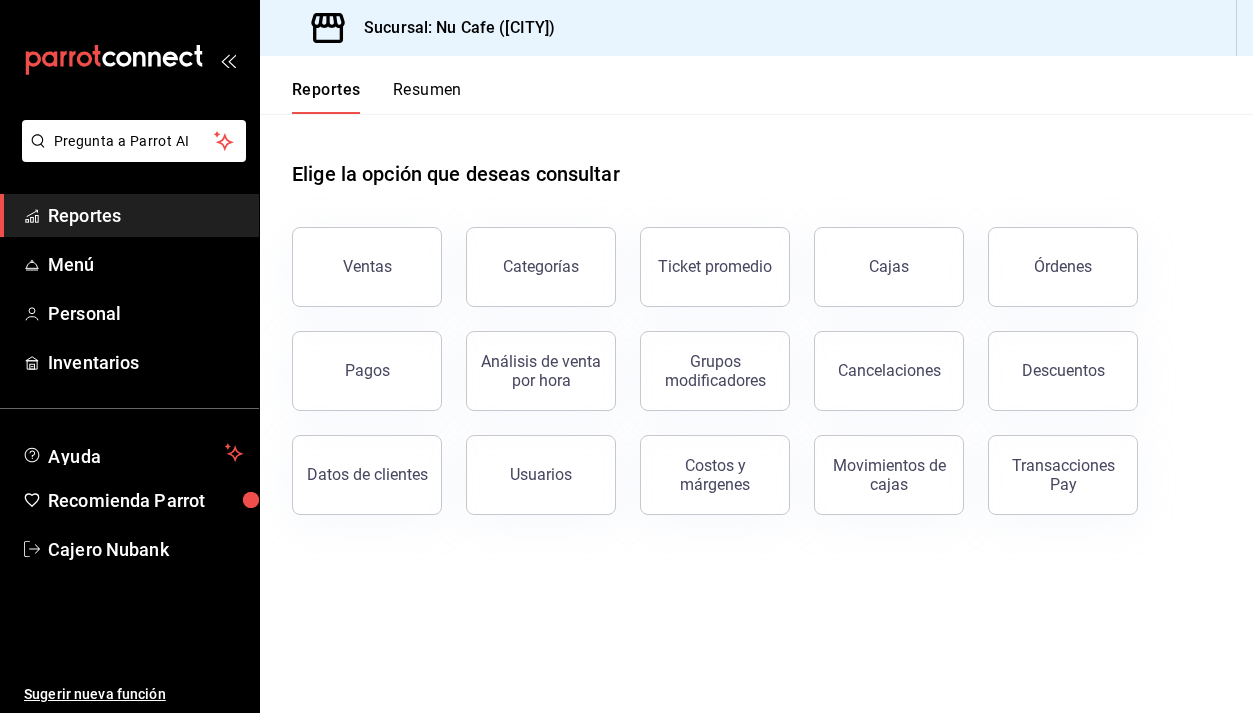scroll, scrollTop: 0, scrollLeft: 0, axis: both 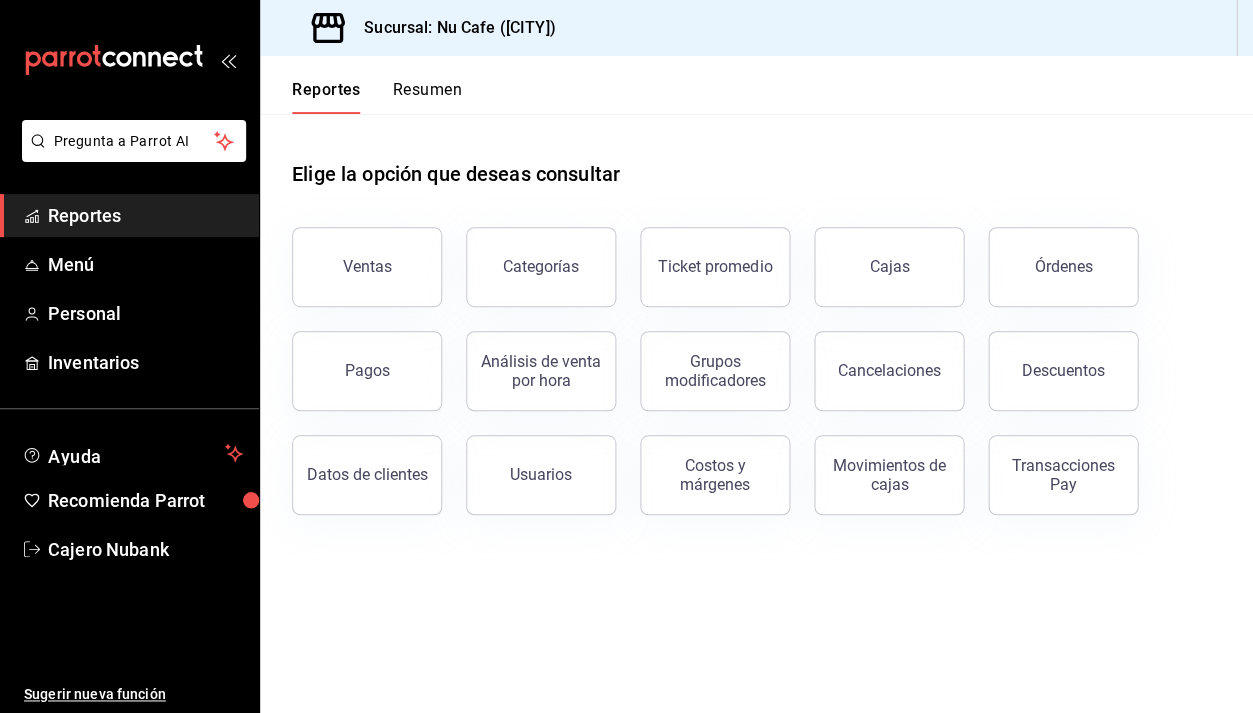 click on "Órdenes" at bounding box center (1051, 255) 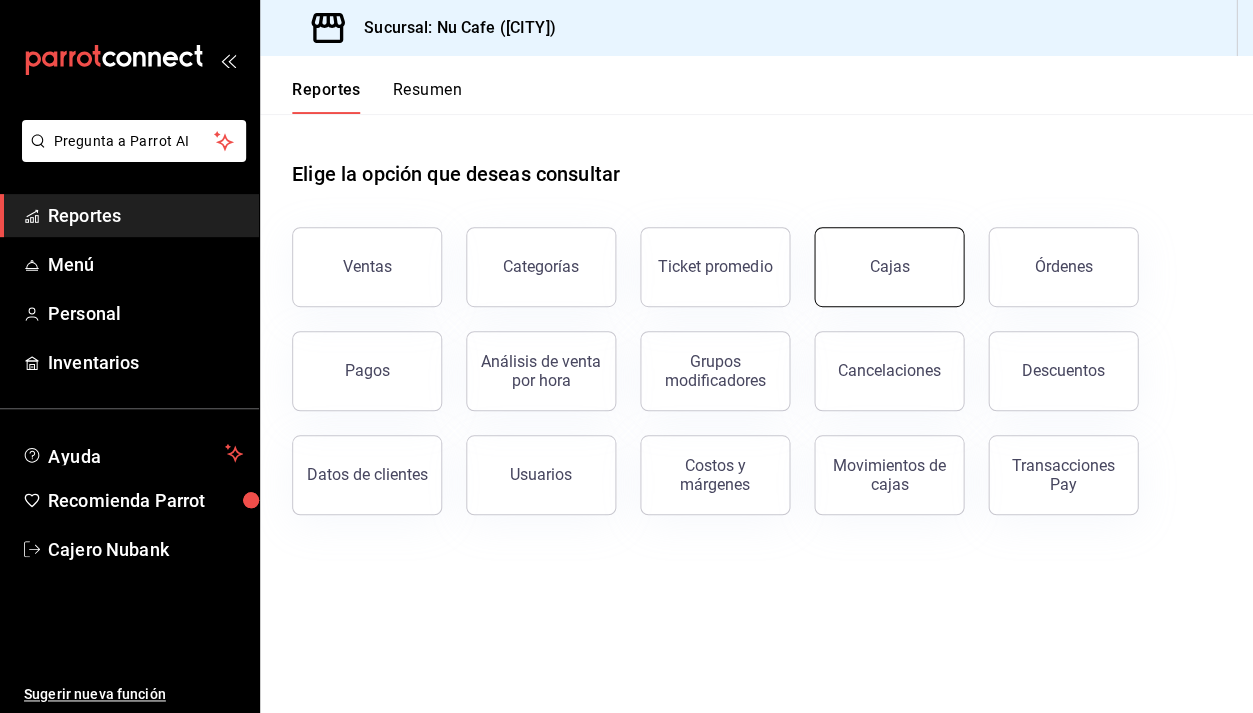 click on "Cajas" at bounding box center [889, 267] 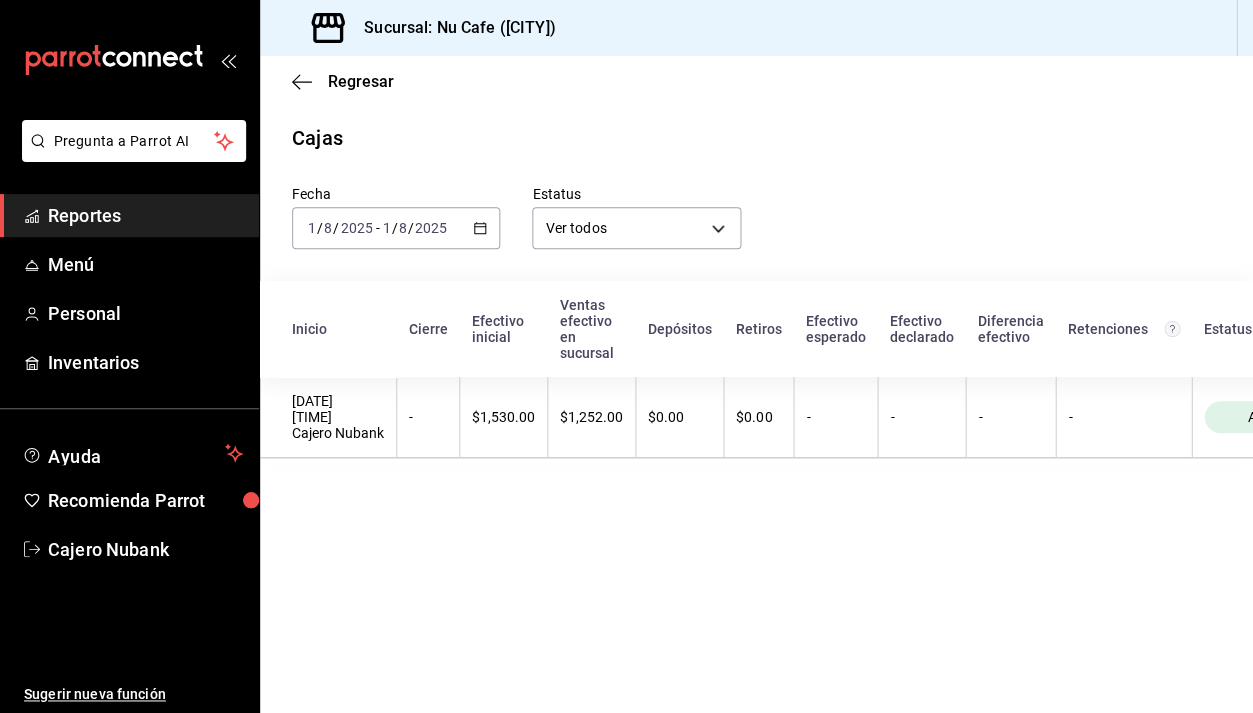 click on "2025-08-01 1 / 8 / 2025 - 2025-08-01 1 / 8 / 2025" at bounding box center (396, 228) 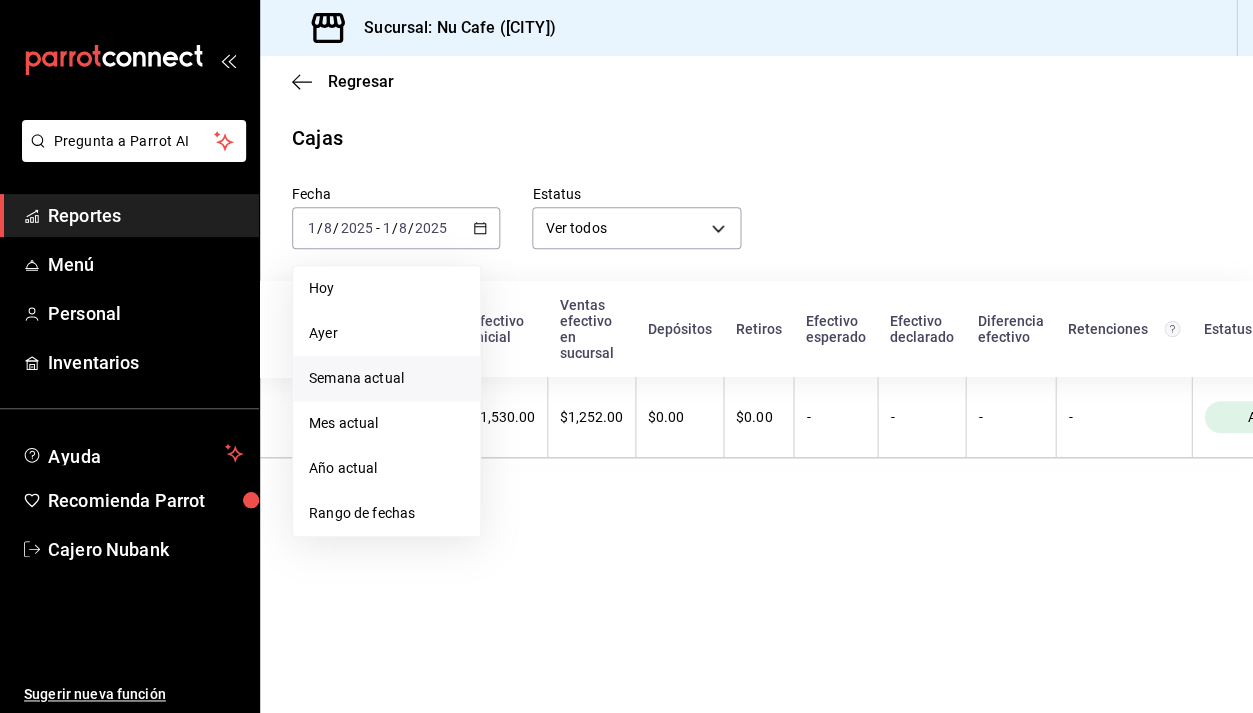 click on "Semana actual" at bounding box center (386, 378) 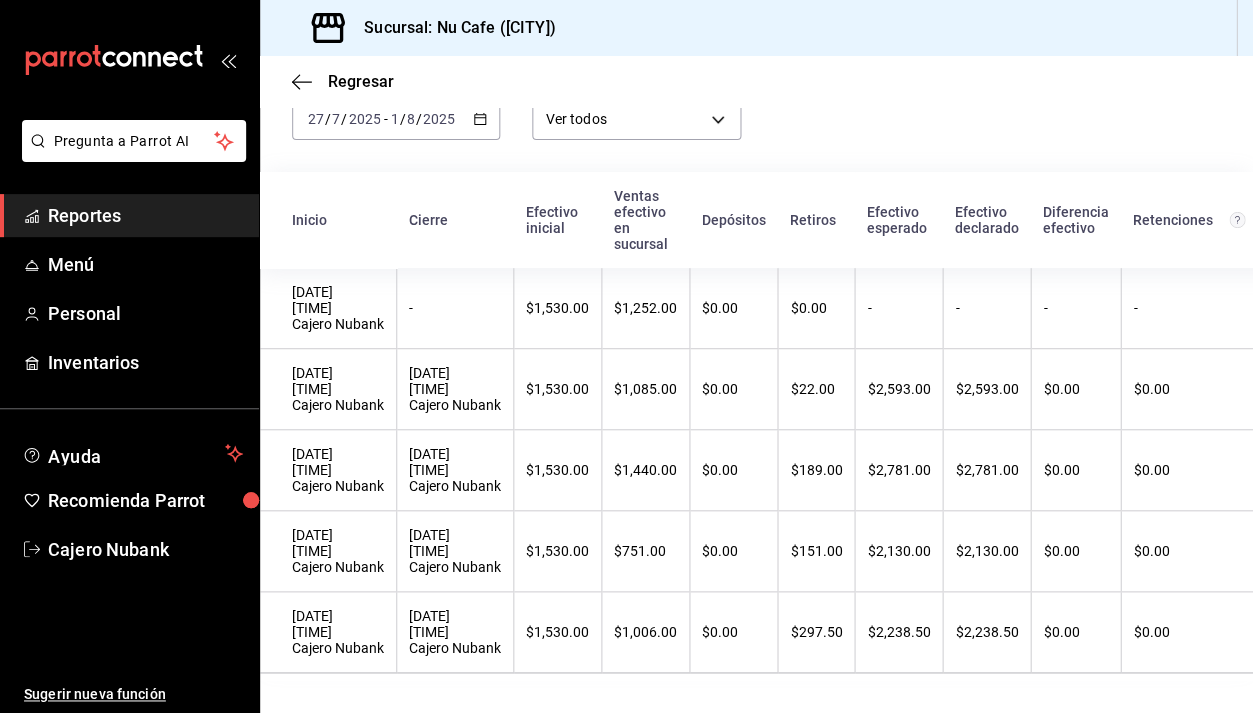 scroll, scrollTop: 117, scrollLeft: 0, axis: vertical 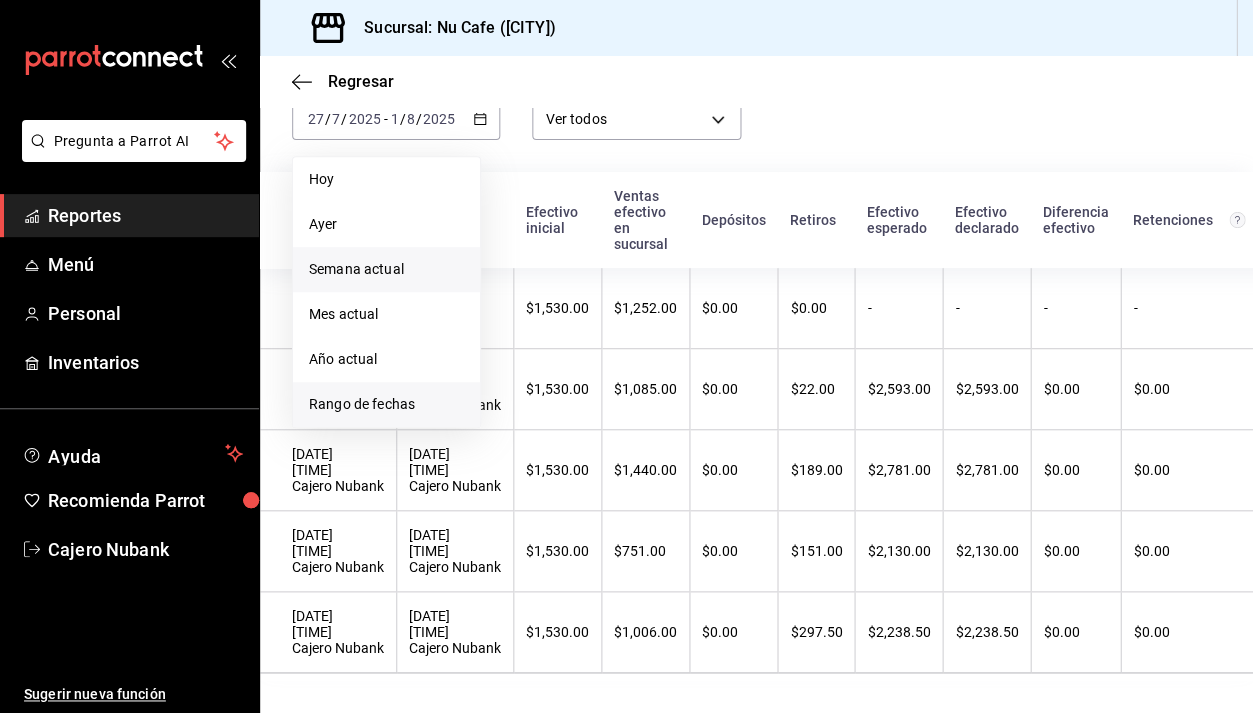 click on "Rango de fechas" at bounding box center (386, 404) 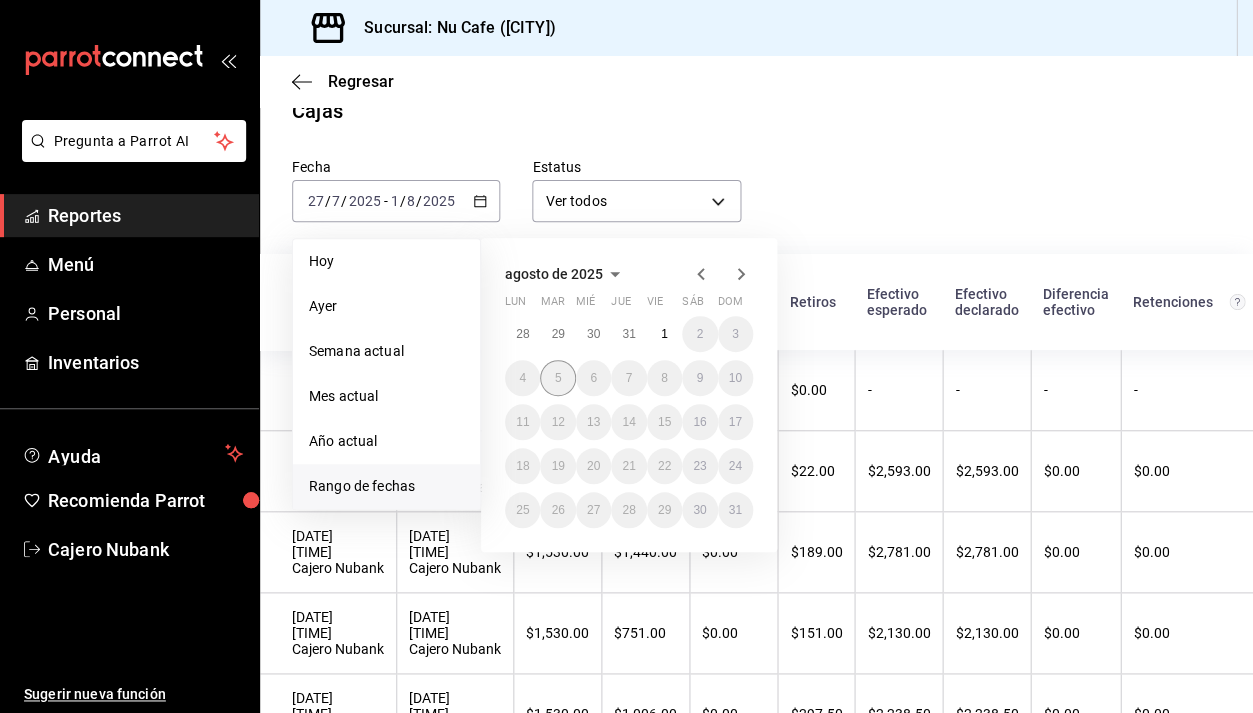 scroll, scrollTop: 29, scrollLeft: 0, axis: vertical 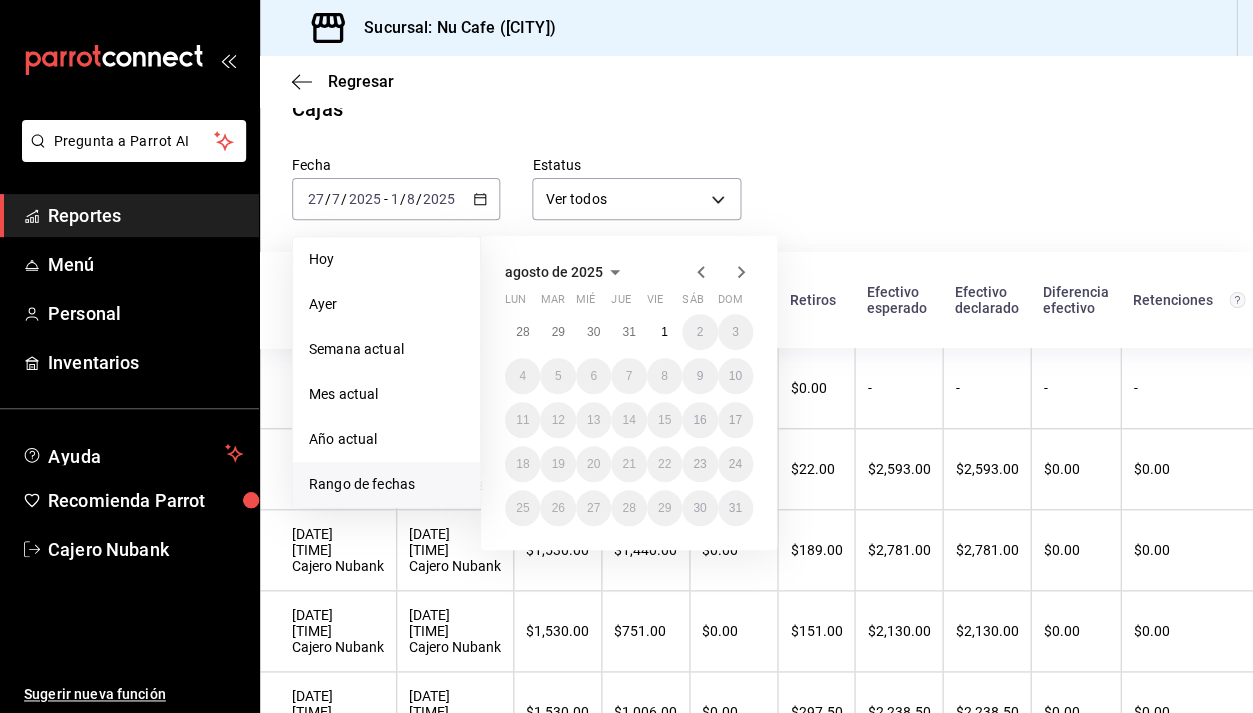 click 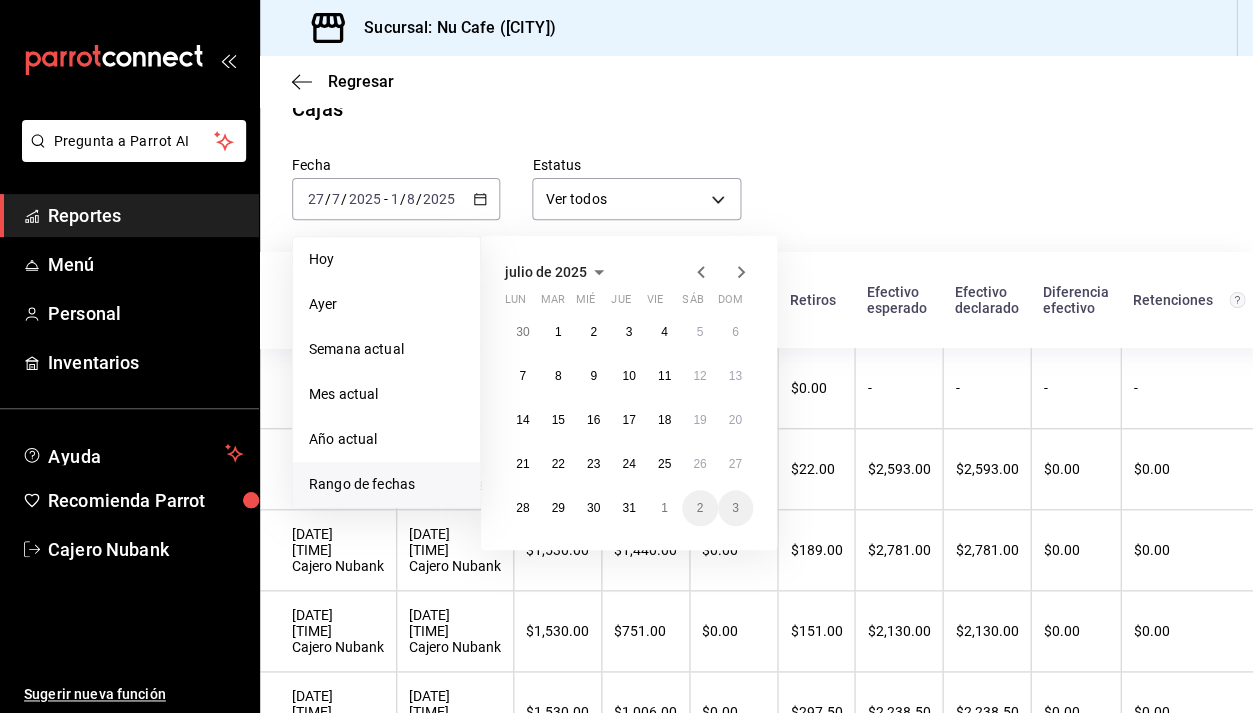 click on "Fecha [DATE] [DATE] - [DATE] [DATE] Hoy Ayer Semana actual Mes actual Año actual Rango de fechas julio de 2025 lun mar mié jue vie sáb dom 30 1 2 3 4 5 6 7 8 9 10 11 12 13 14 15 16 17 18 19 20 21 22 23 24 25 26 27 28 29 30 31 1 2 3 Estatus Ver todos ALL Inicio Cierre Efectivo inicial Ventas efectivo en sucursal Depósitos Retiros Efectivo esperado Efectivo declarado Diferencia efectivo Retenciones Estatus 01/08/2025
05:57:59
Cajero Nubank - $1,530.00 $1,252.00 $0.00 $0.00 - - - - Abierta 31/07/2025
05:56:40
Cajero Nubank 31/07/2025
17:42:26
Cajero Nubank $1,530.00 $1,085.00 $0.00 $22.00 $2,593.00 $2,593.00 $0.00 $0.00 Cerrada 30/07/2025
05:53:47
Cajero Nubank 30/07/2025
18:02:18
Cajero Nubank $1,530.00 $1,440.00 $0.00 $189.00 $2,781.00 $2,781.00 $0.00 $0.00 Cerrada 29/07/2025
05:51:27
Cajero Nubank 29/07/2025
17:54:17
Cajero Nubank $1,530.00 $751.00 $0.00 $151.00 $2,130.00 $2,130.00 $0.00 $0.00 Cerrada 28/07/2025
06:07:58
Cajero Nubank 28/07/2025
17:53:25
Cajero Nubank $1,530.00 $0.00" at bounding box center (756, 442) 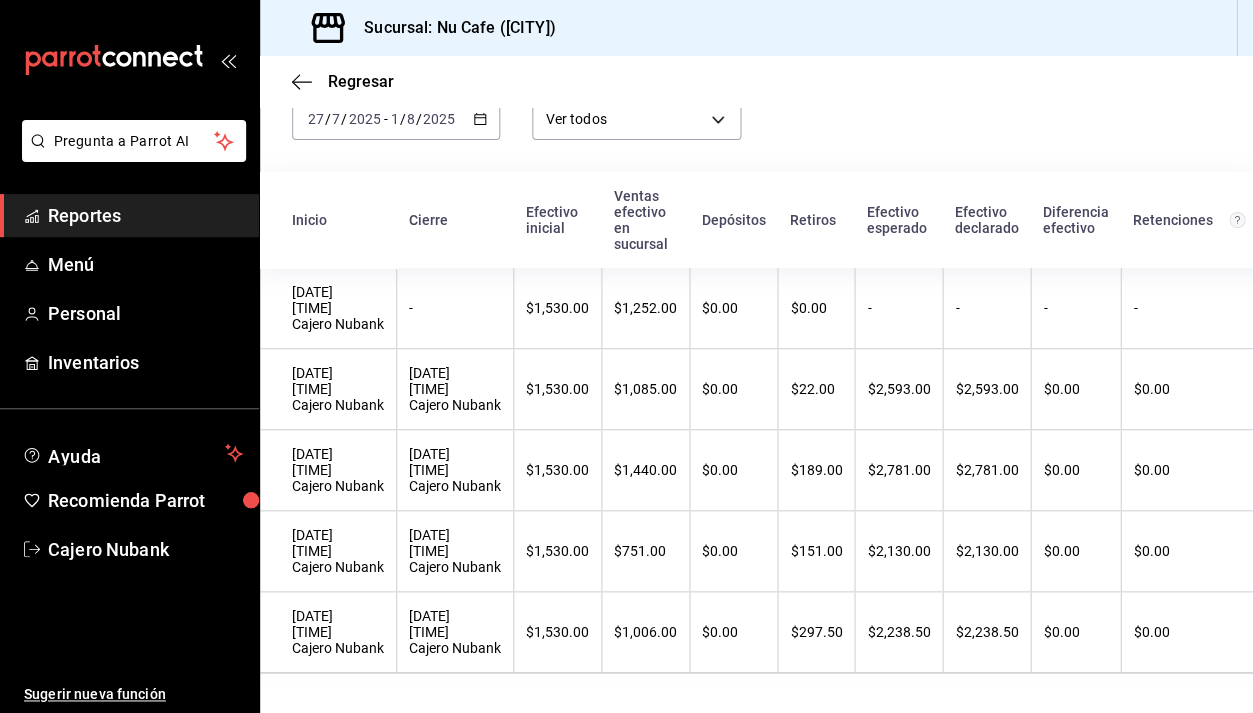 scroll, scrollTop: 117, scrollLeft: 0, axis: vertical 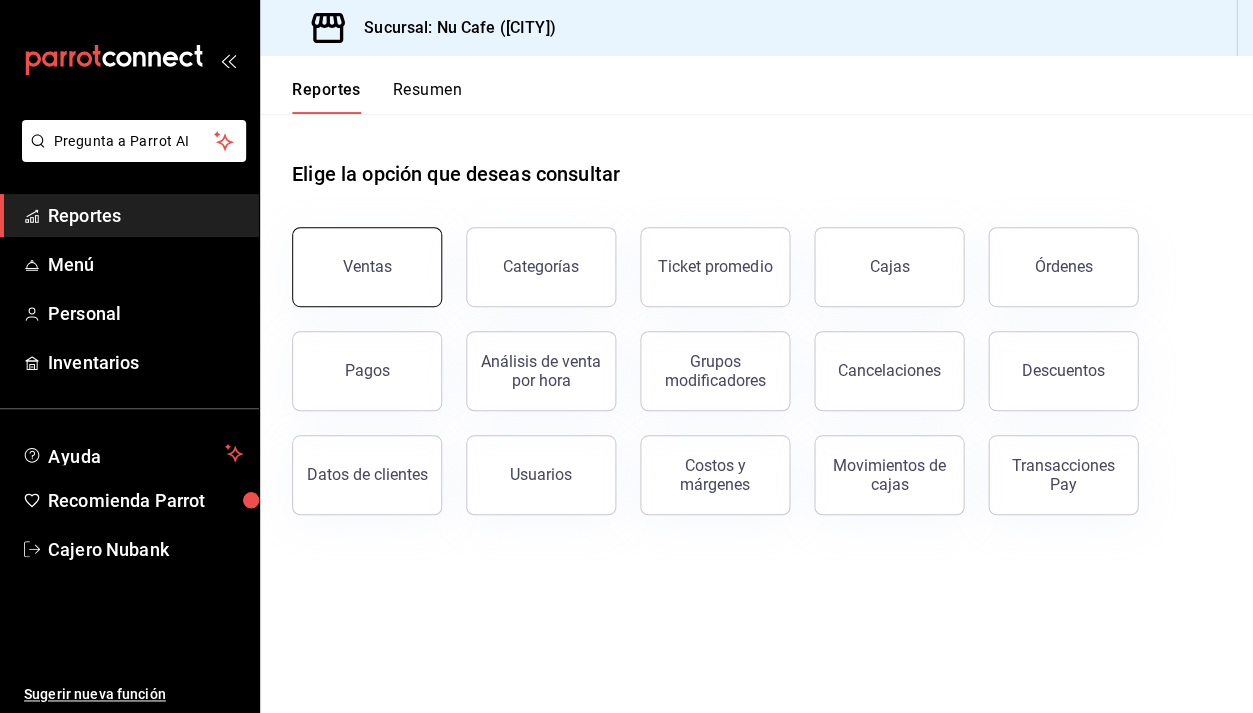 click on "Ventas" at bounding box center (367, 267) 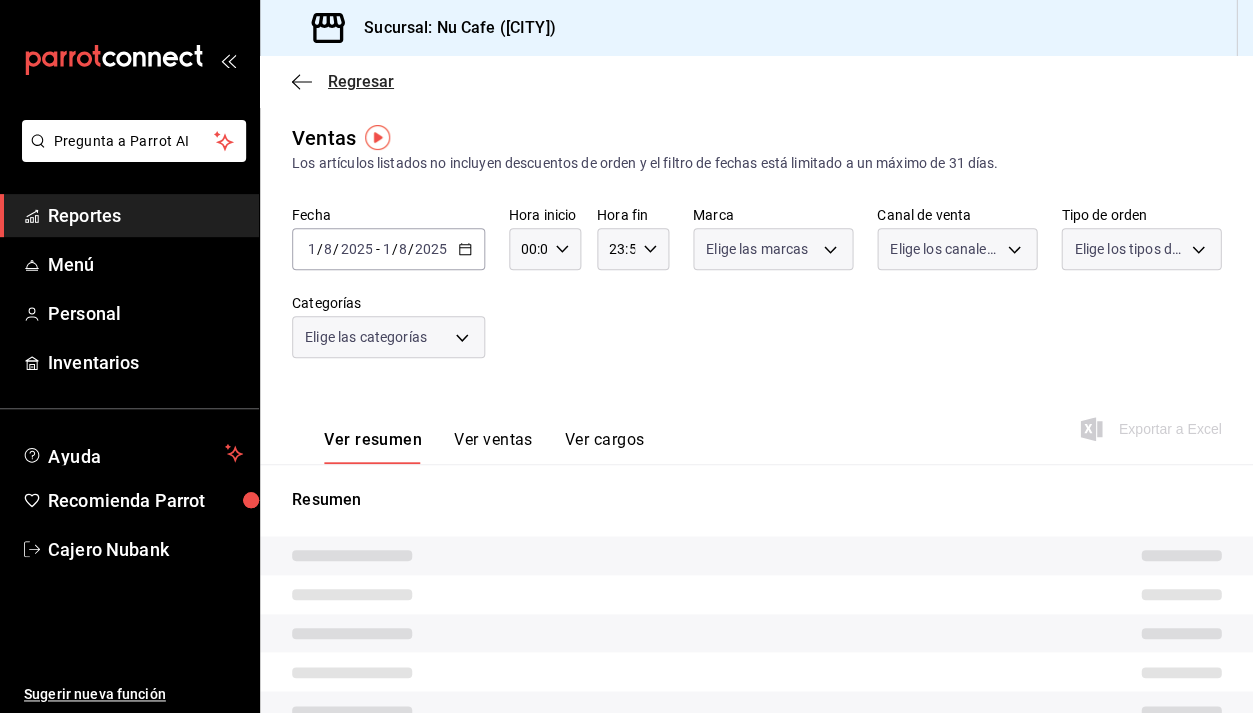 click 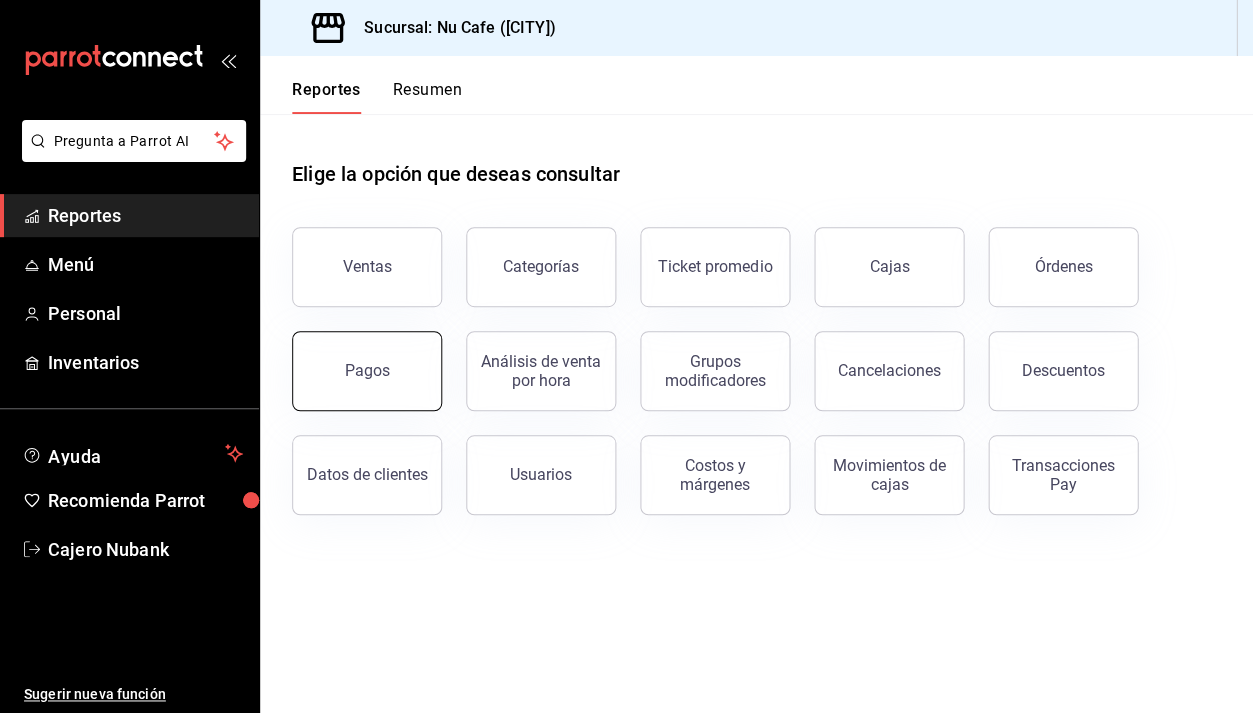 click on "Pagos" at bounding box center (367, 371) 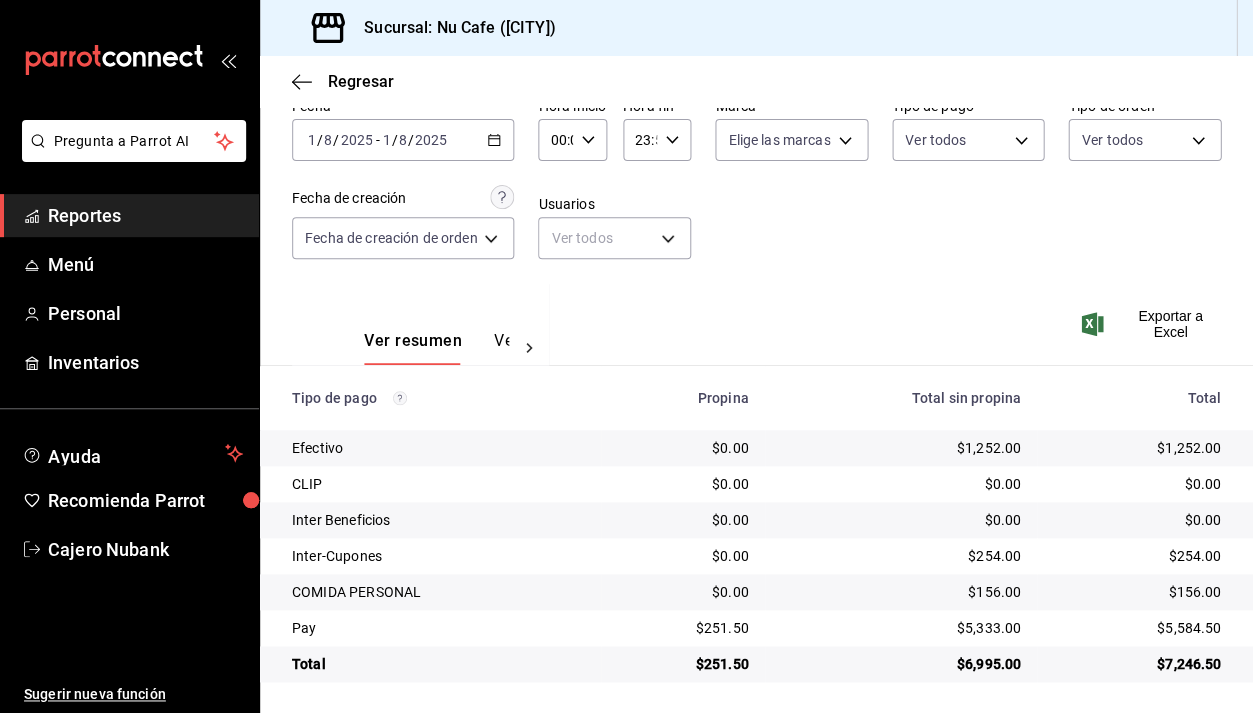 scroll, scrollTop: 95, scrollLeft: 0, axis: vertical 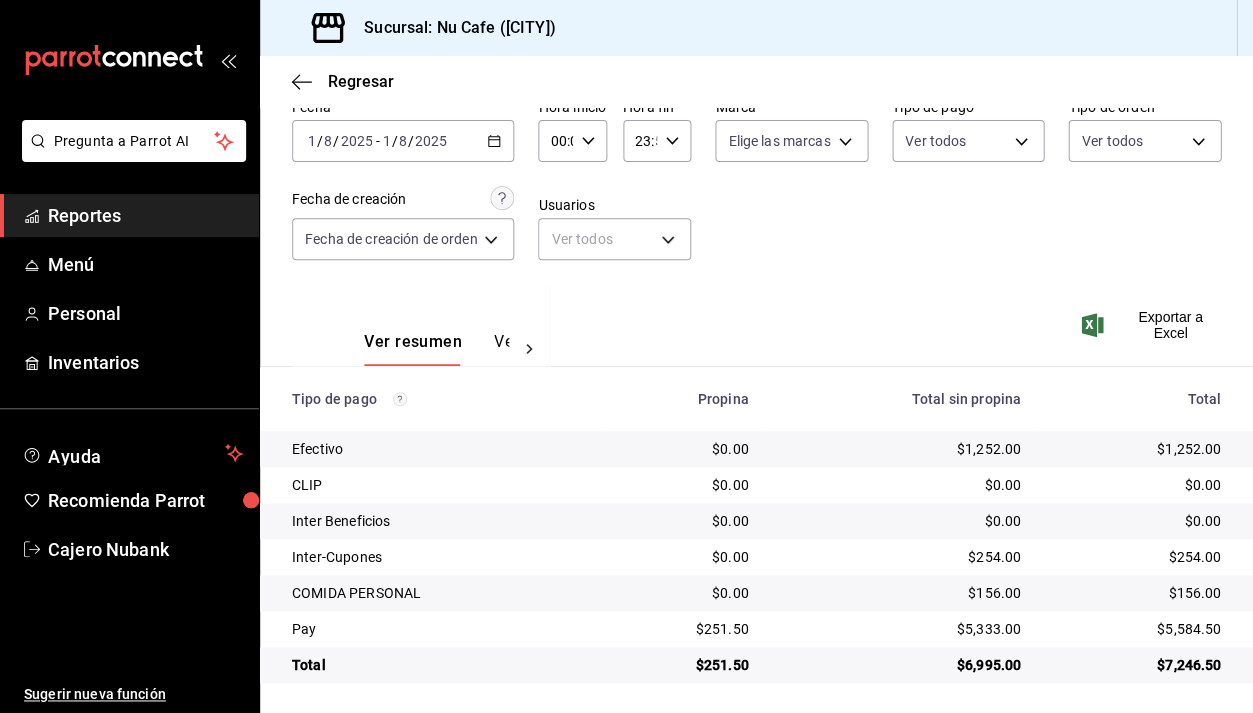 click 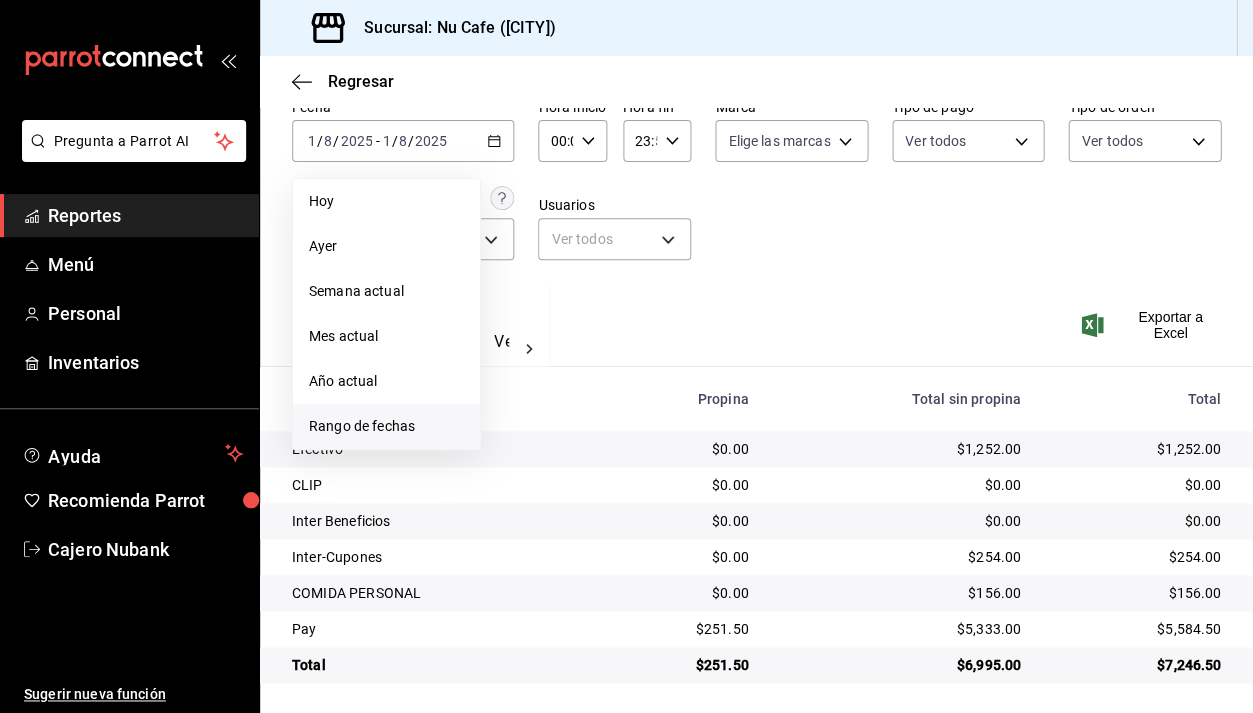 click on "Rango de fechas" at bounding box center [386, 426] 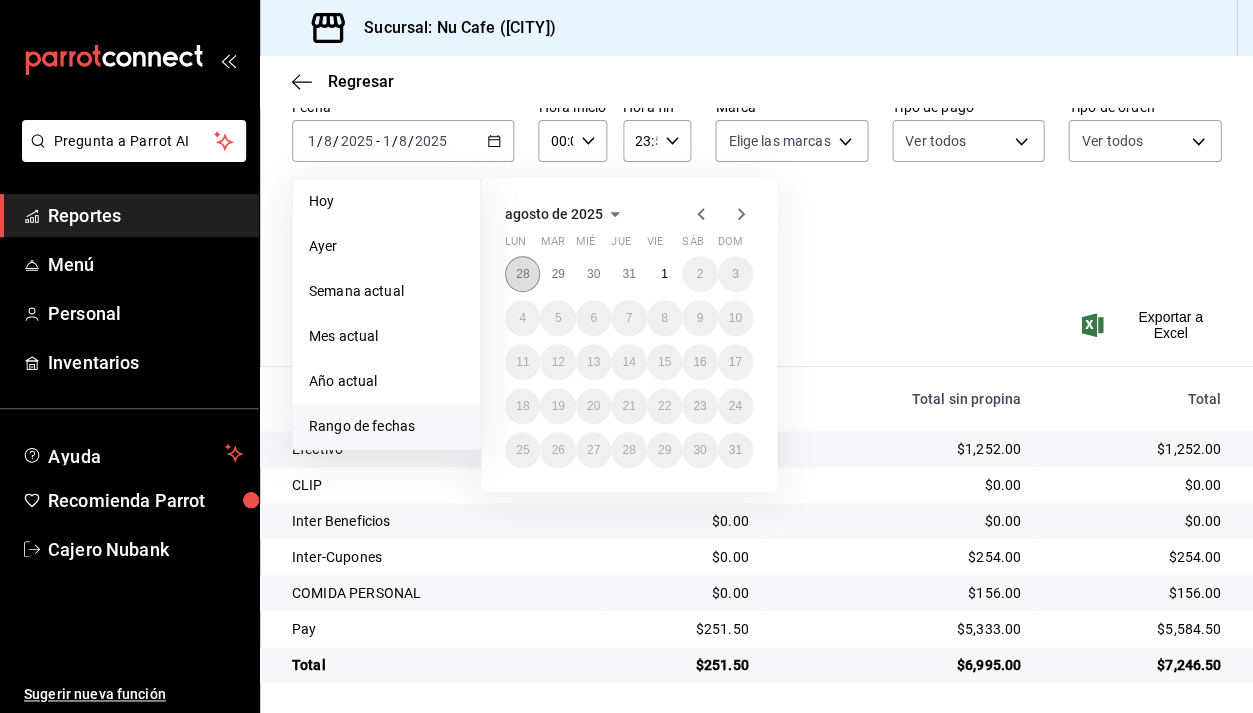 click on "28" at bounding box center [522, 274] 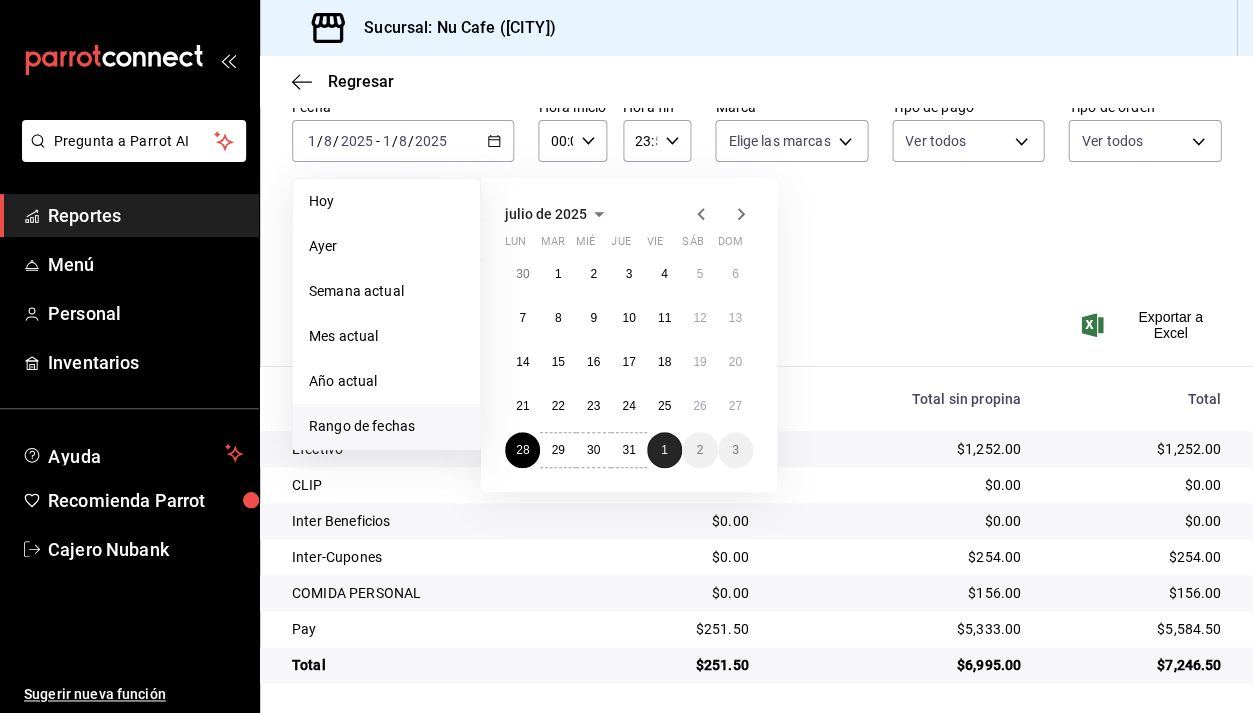 click on "1" at bounding box center (664, 450) 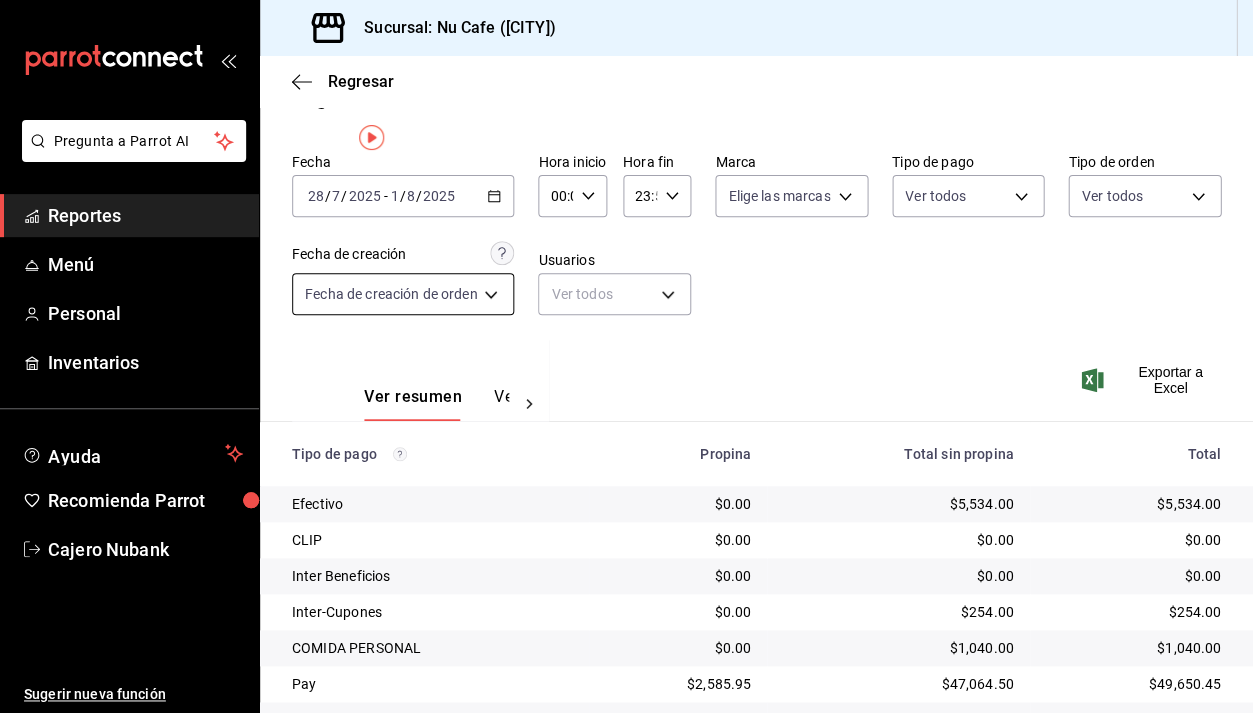 scroll, scrollTop: 0, scrollLeft: 0, axis: both 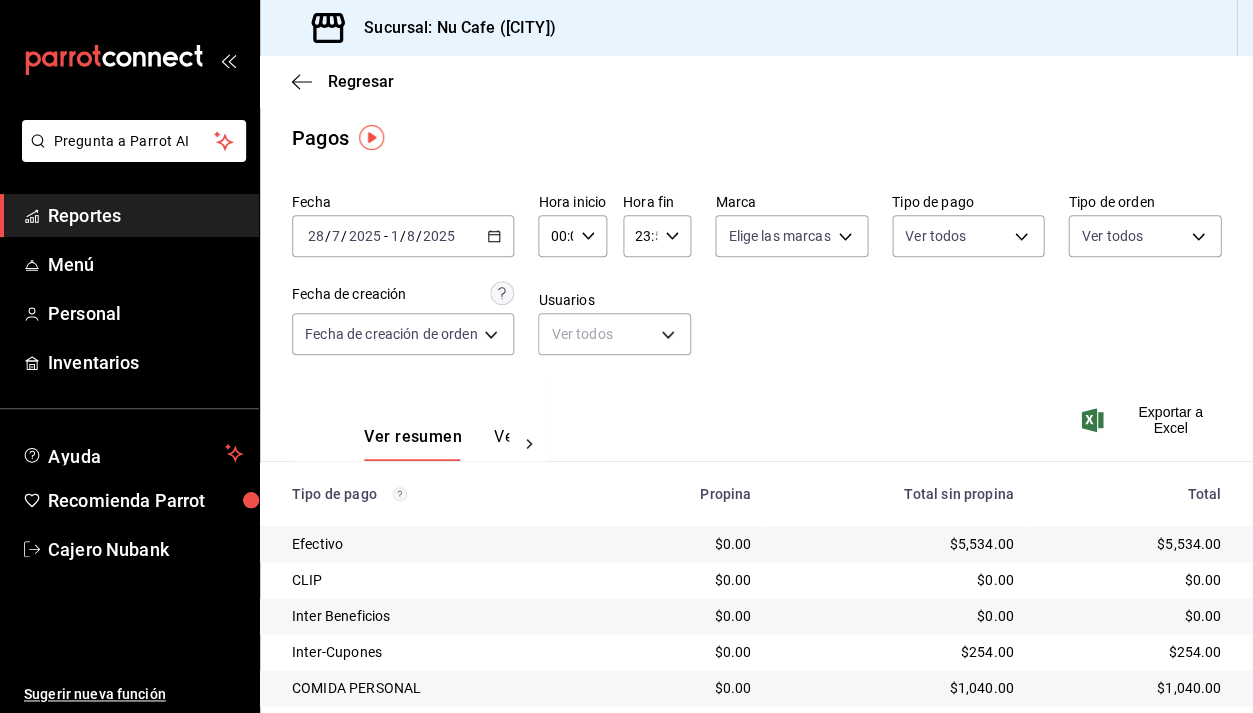 click 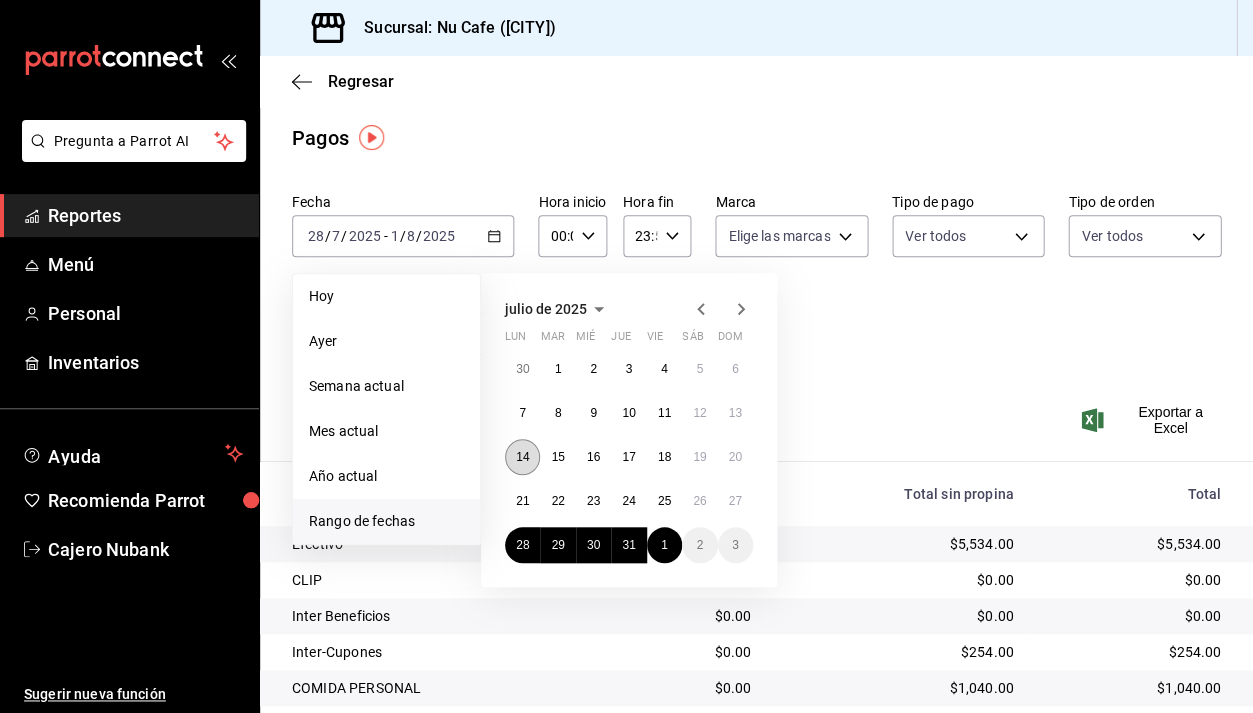 click on "14" at bounding box center [522, 457] 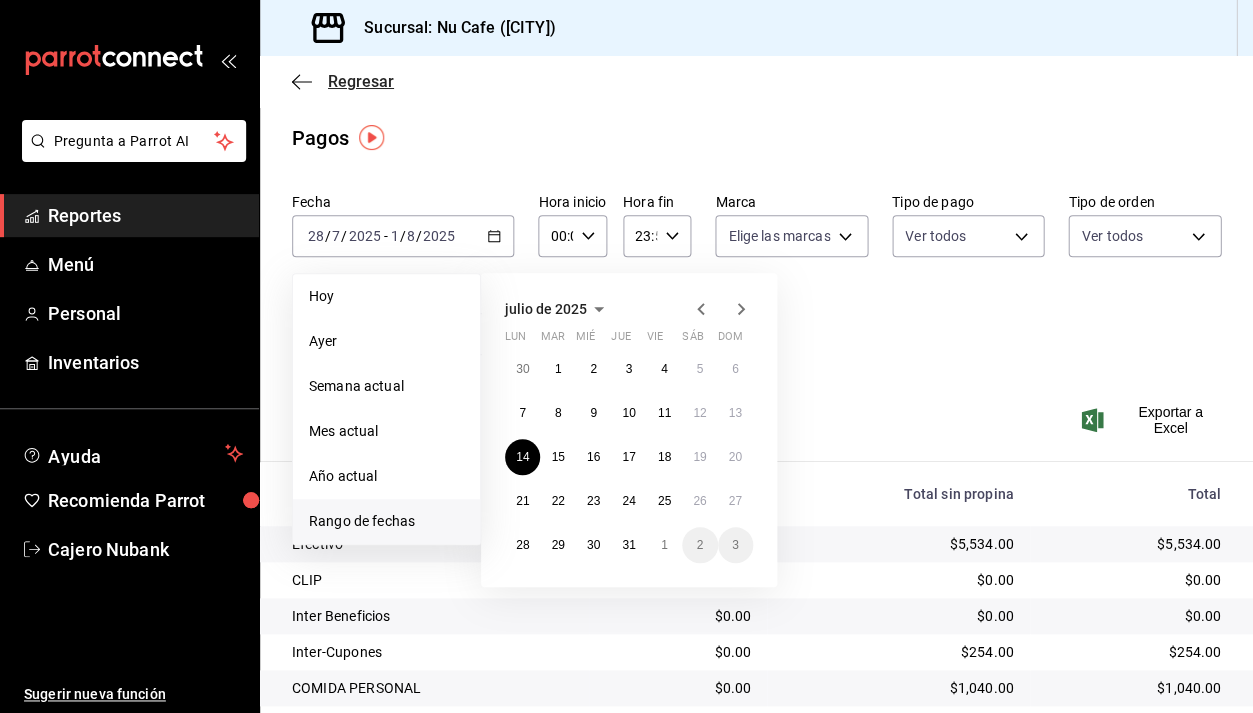 click 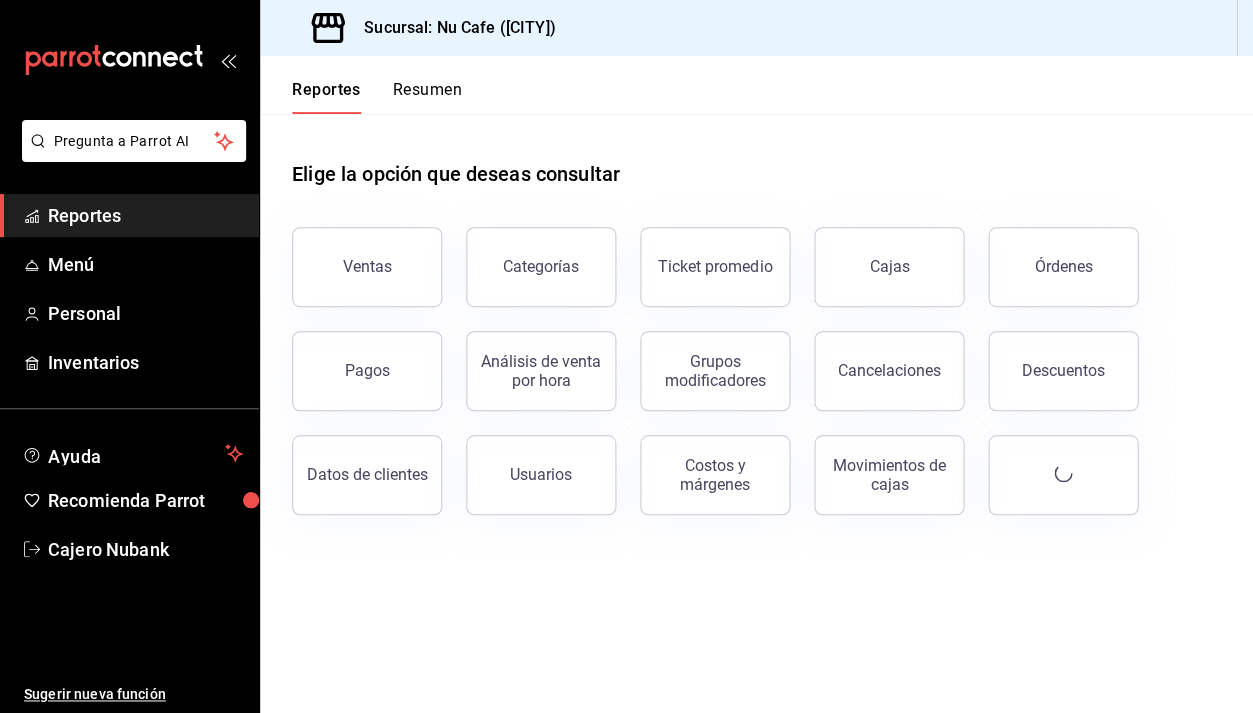 click on "Reportes" at bounding box center [326, 97] 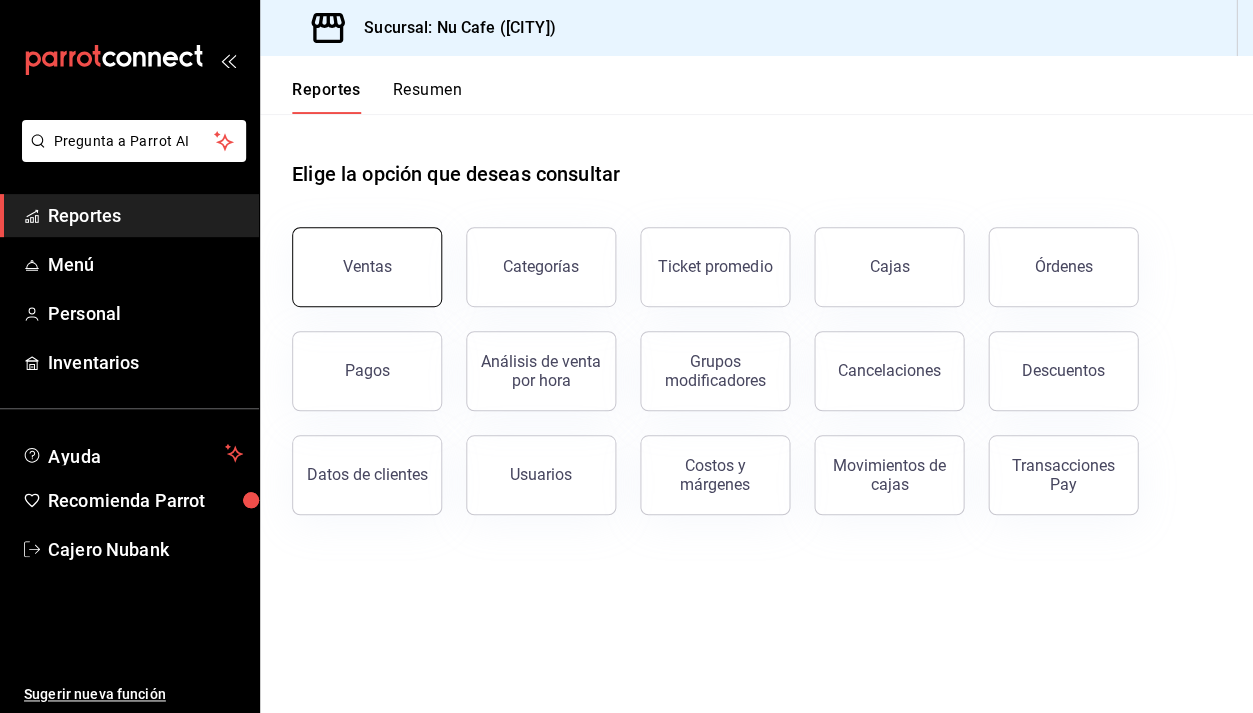 click on "Ventas" at bounding box center (367, 267) 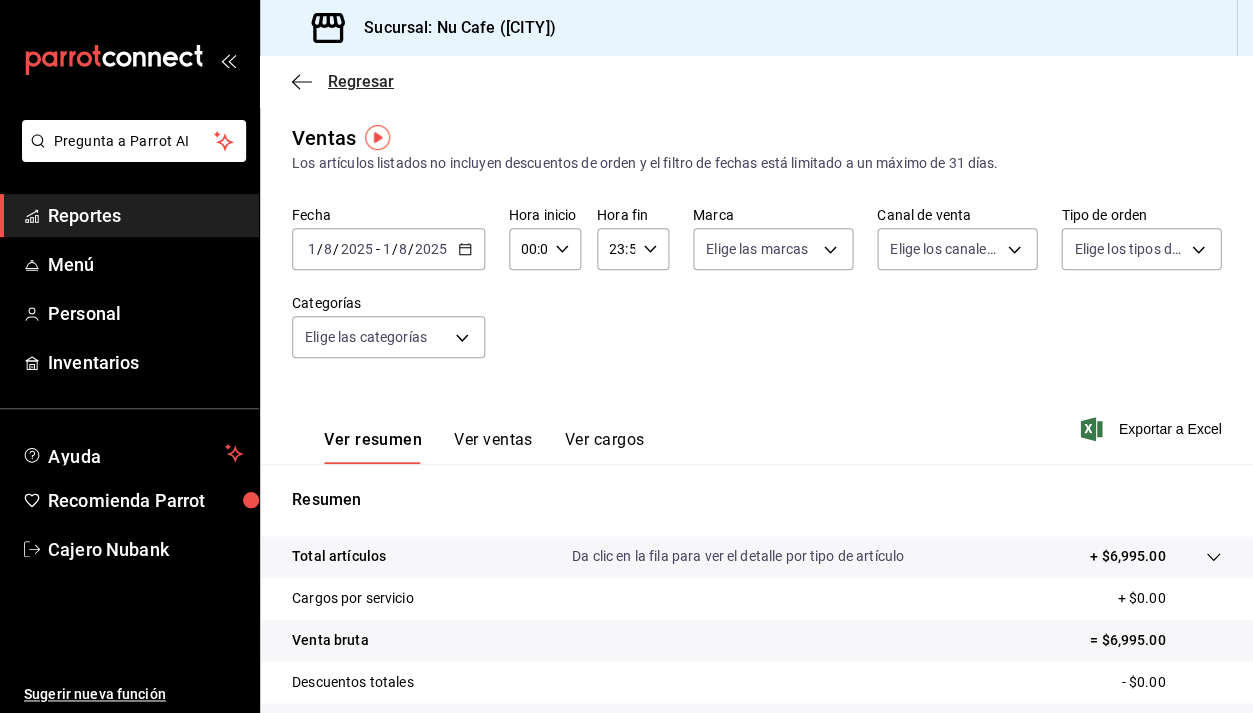scroll, scrollTop: 0, scrollLeft: 0, axis: both 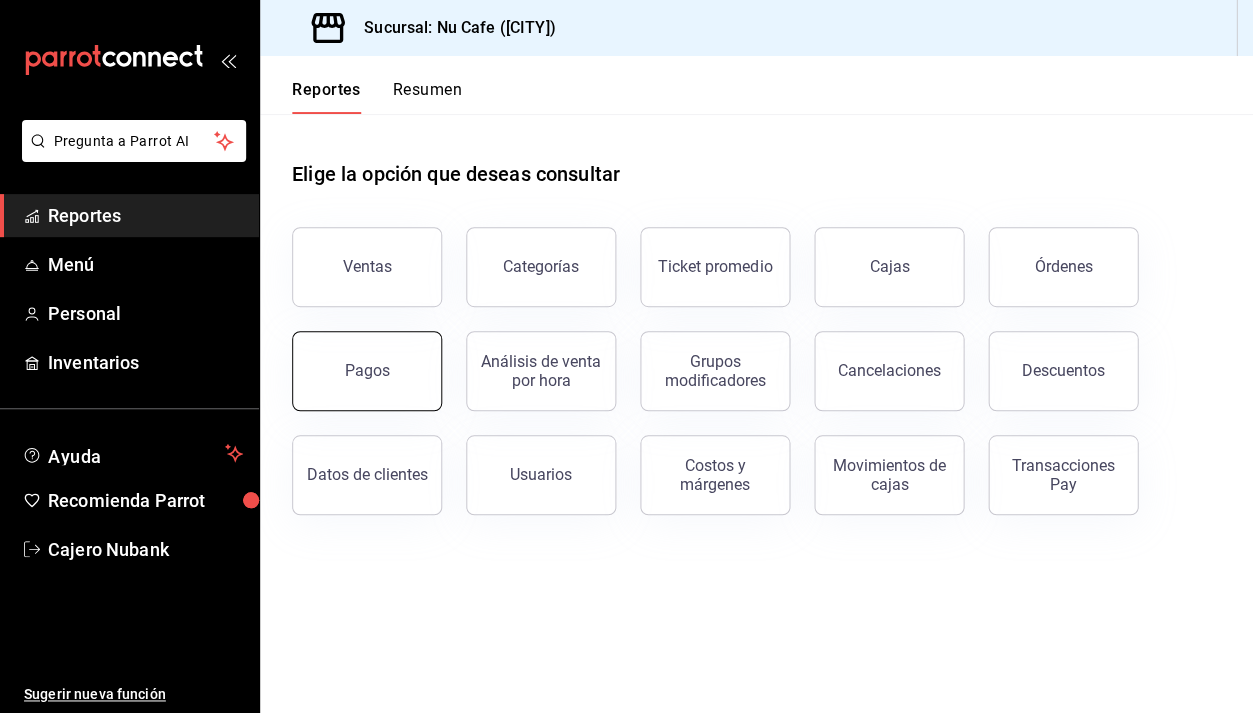 click on "Pagos" at bounding box center [367, 371] 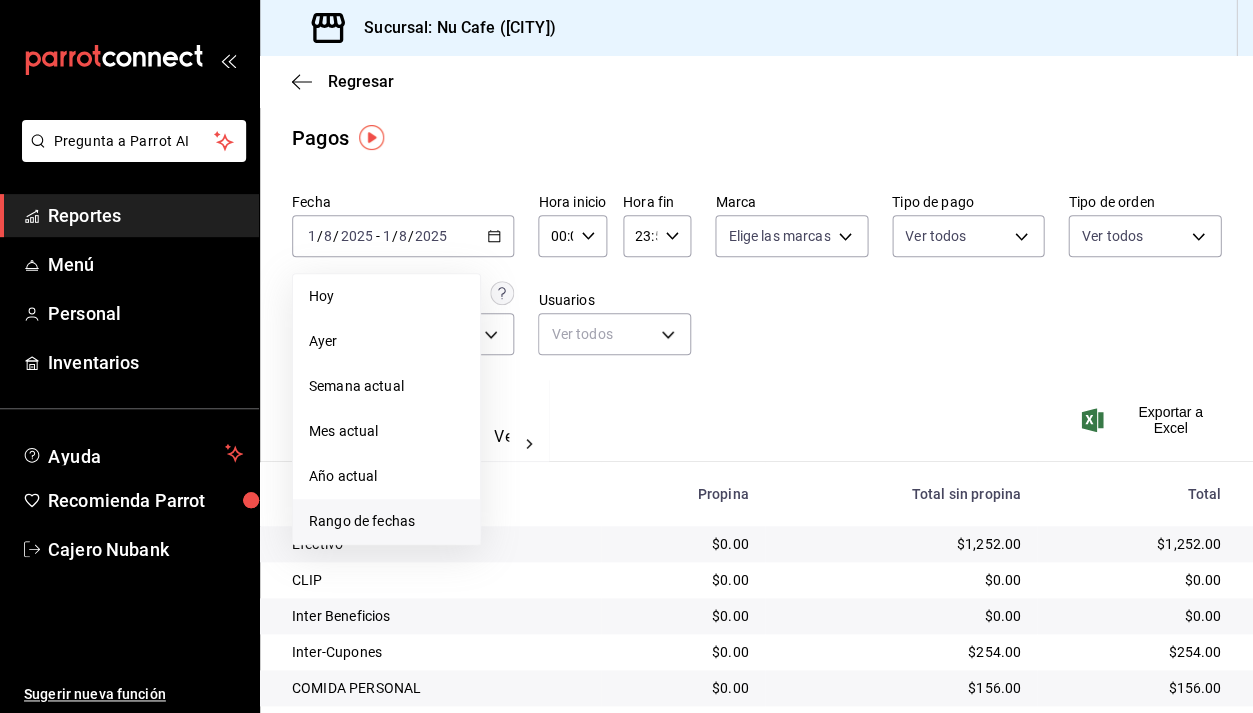 click on "Rango de fechas" at bounding box center (386, 521) 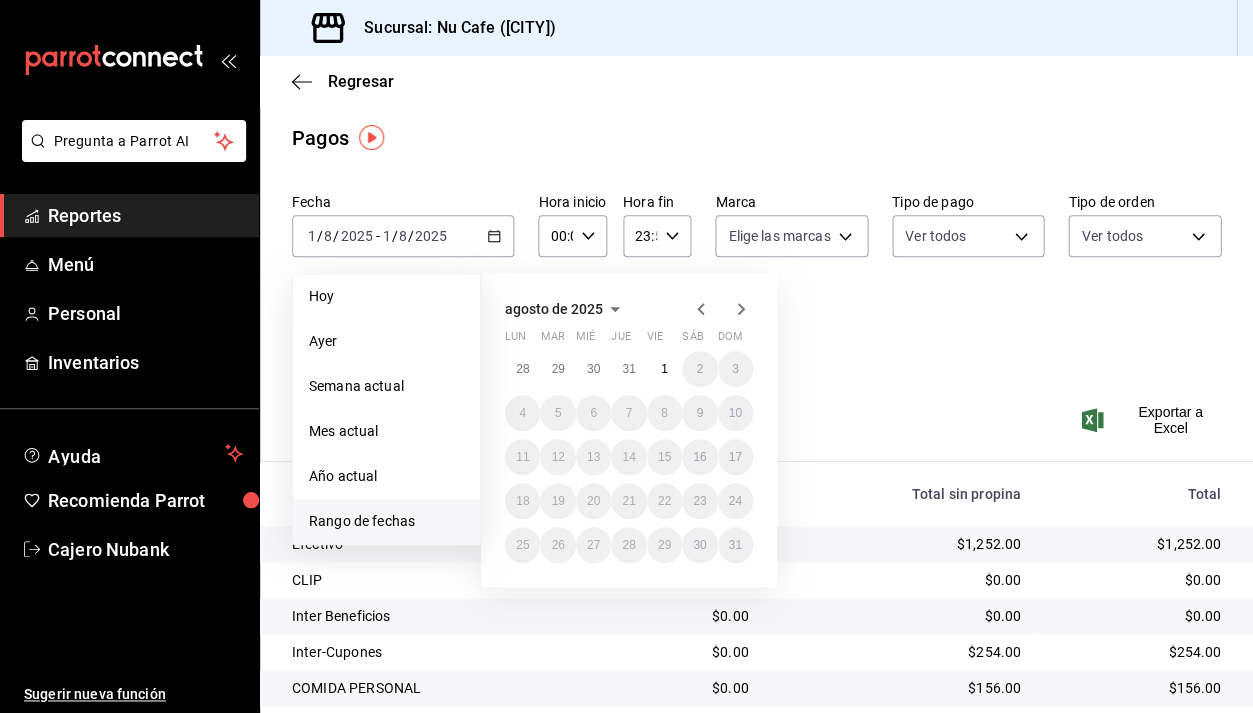 click 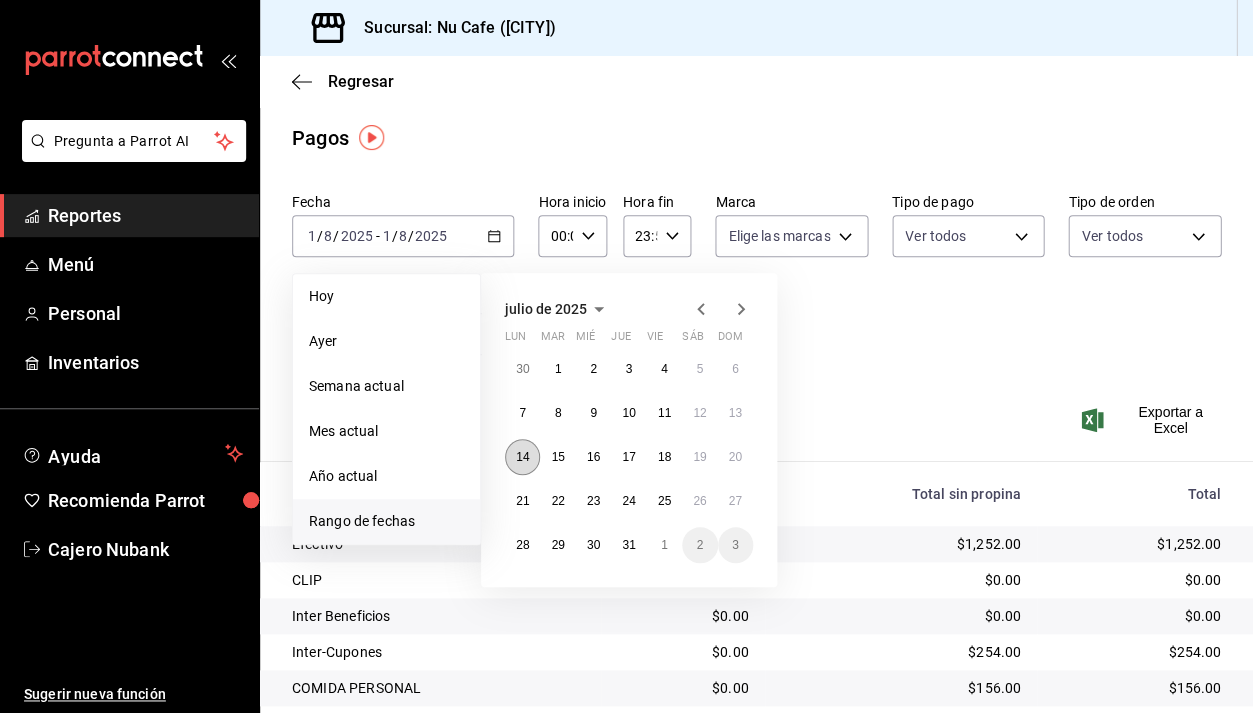 click on "14" at bounding box center [522, 457] 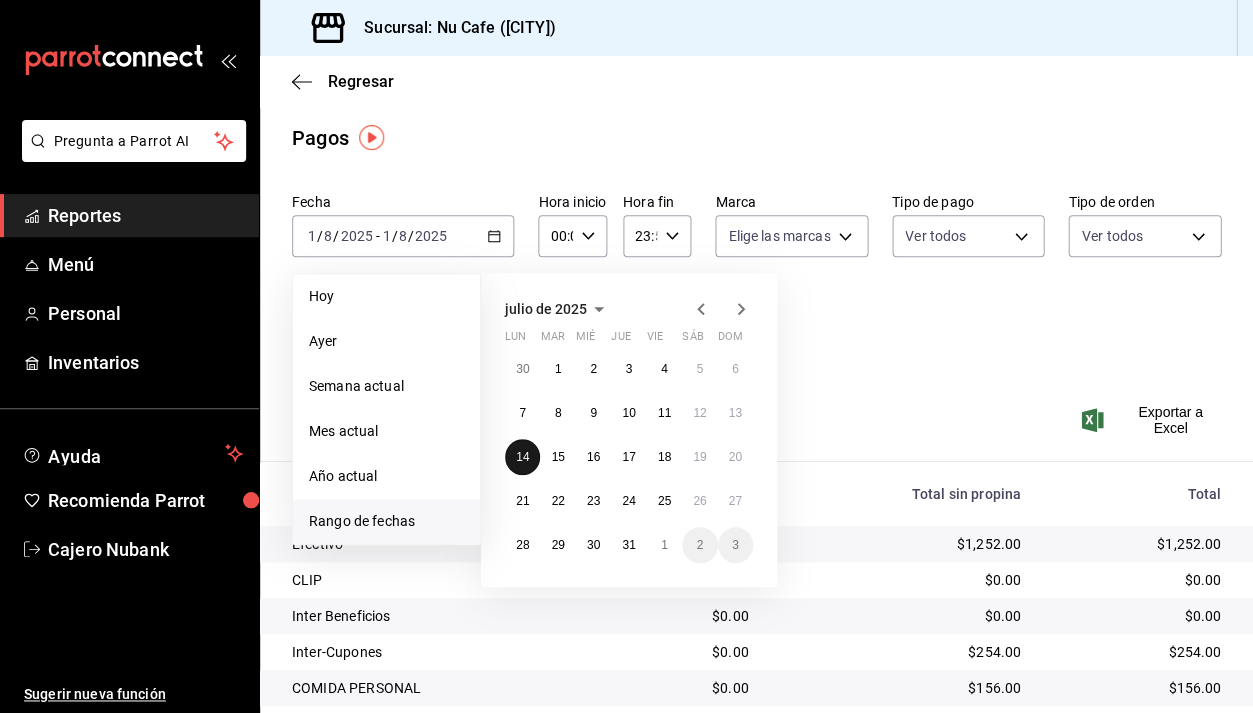click on "14" at bounding box center (522, 457) 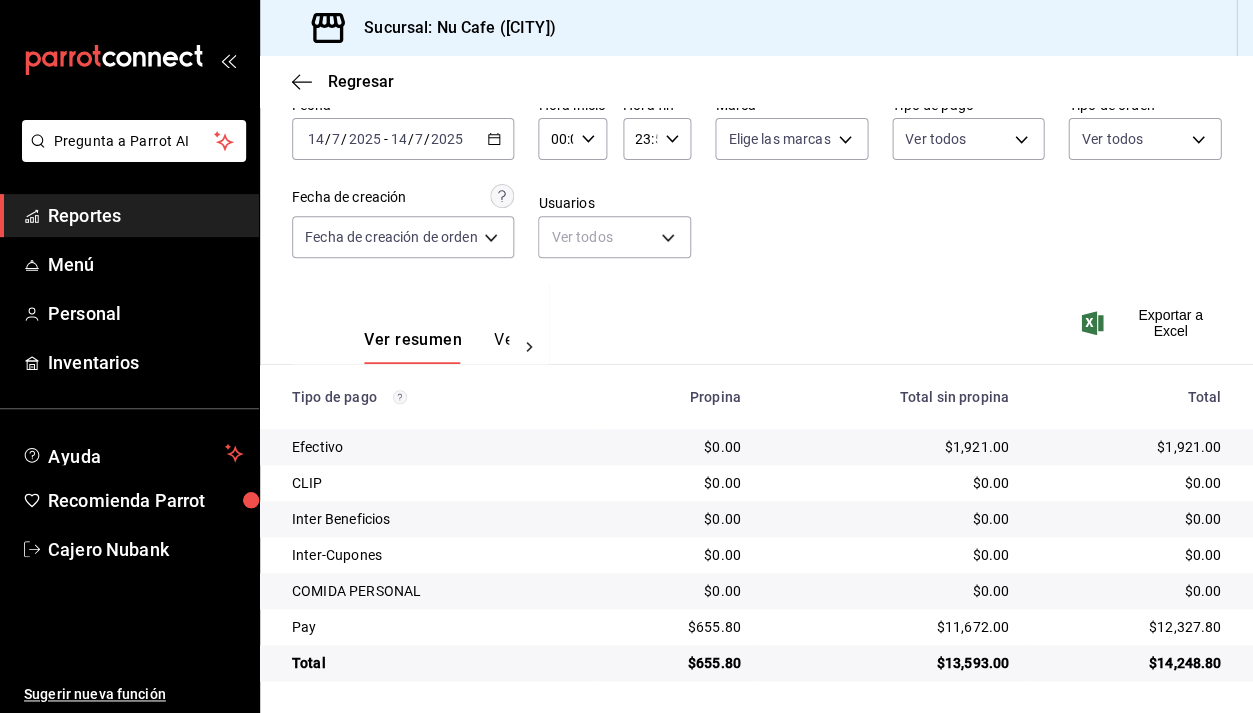 scroll, scrollTop: 95, scrollLeft: 0, axis: vertical 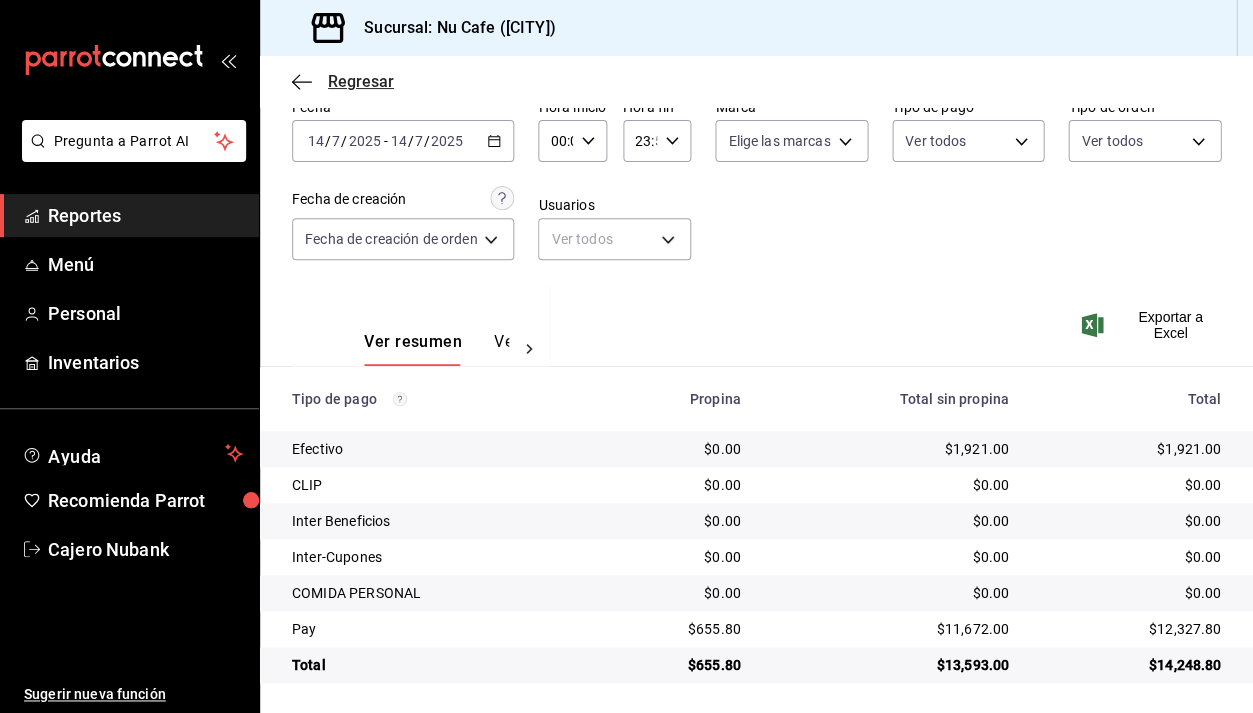 click 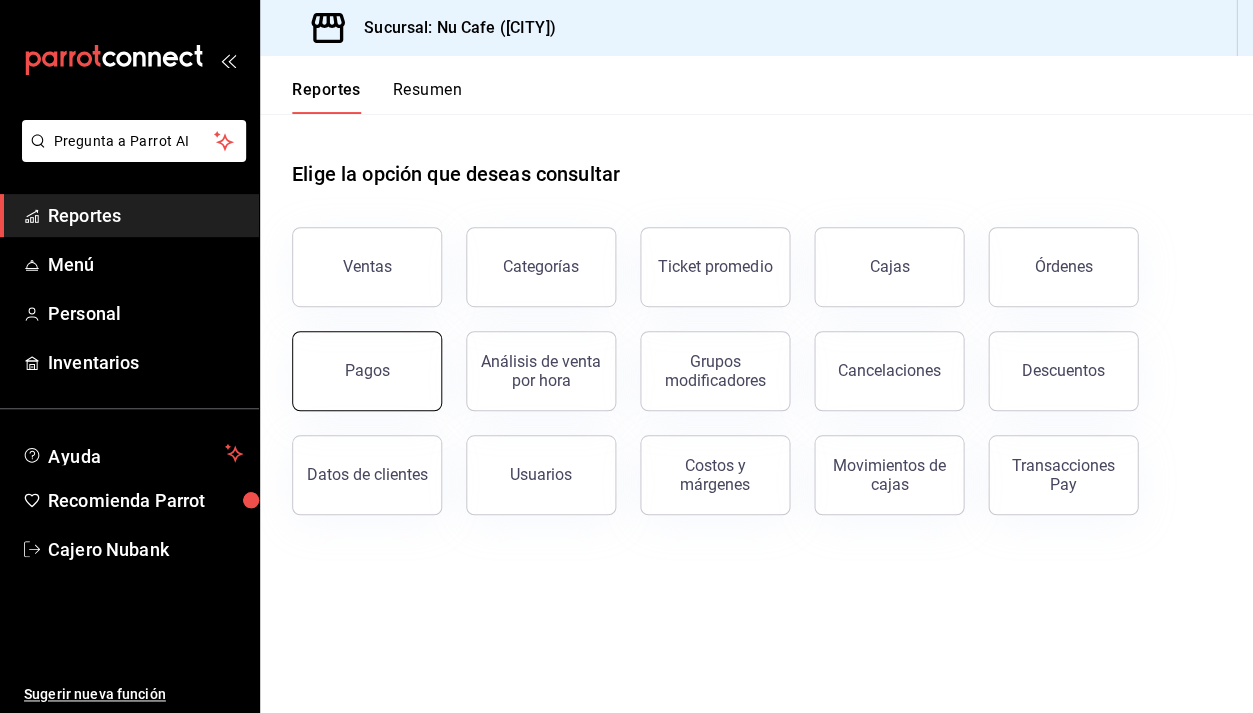 click on "Pagos" at bounding box center [367, 371] 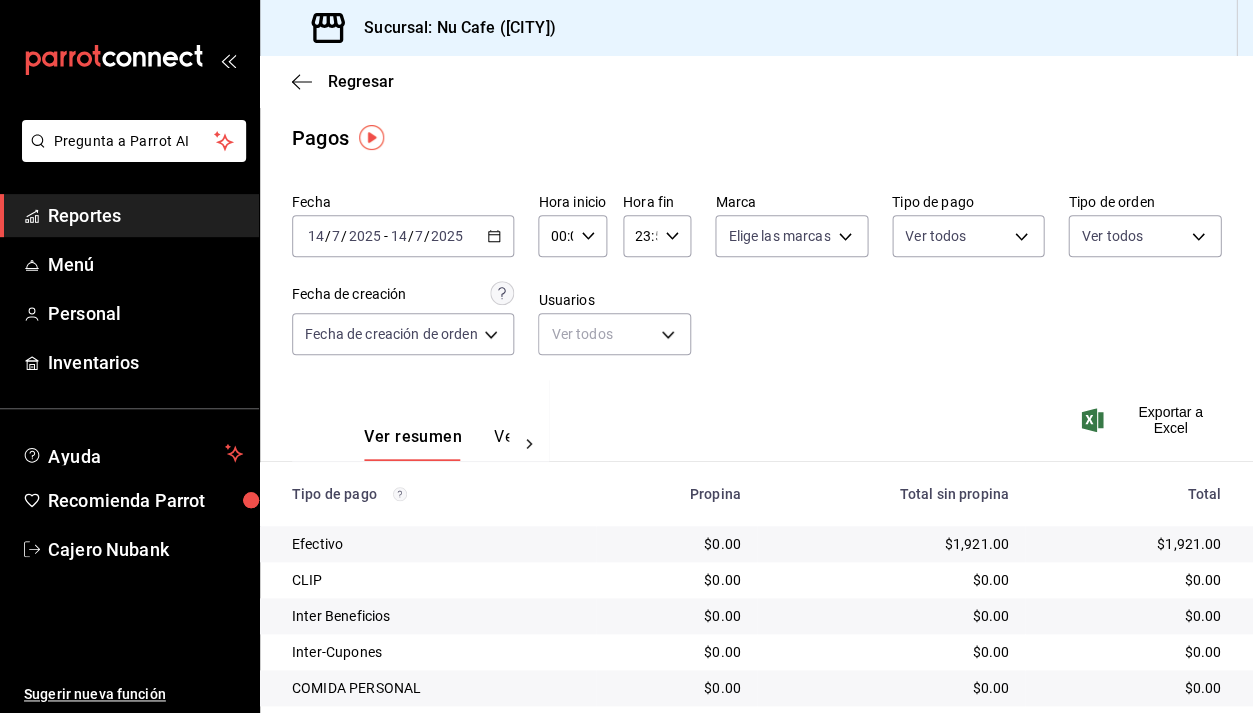 click 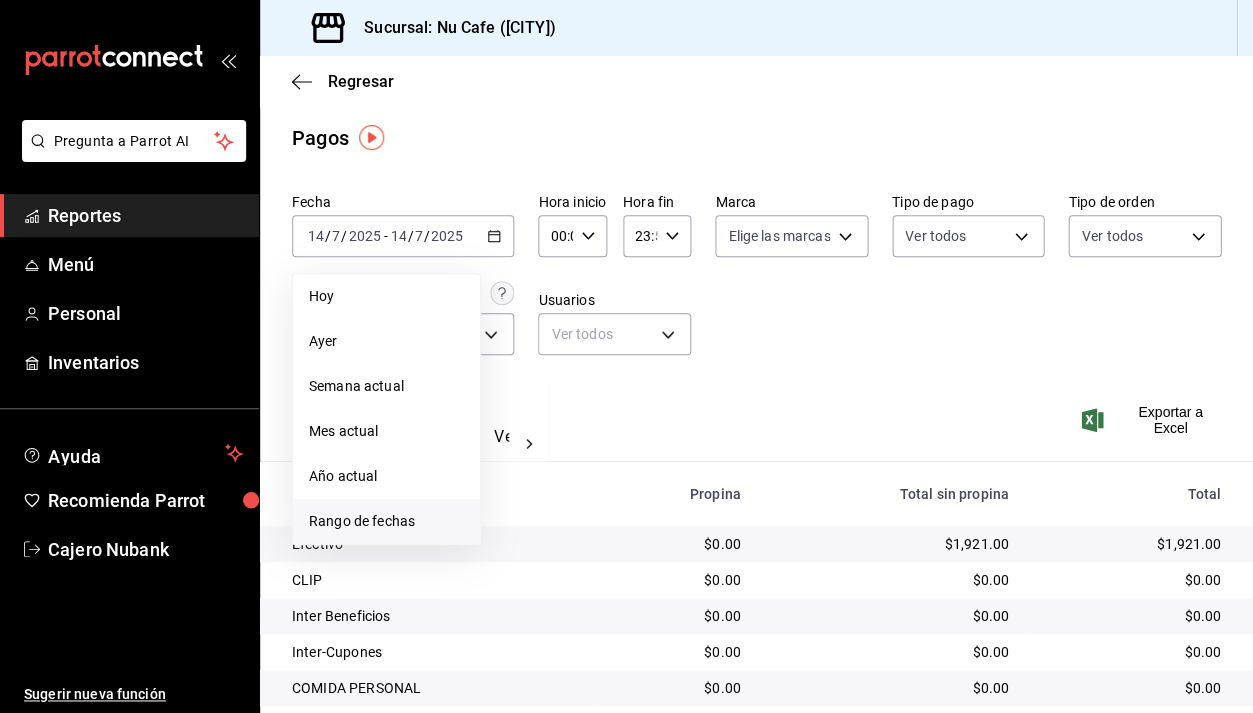 click on "Rango de fechas" at bounding box center (386, 521) 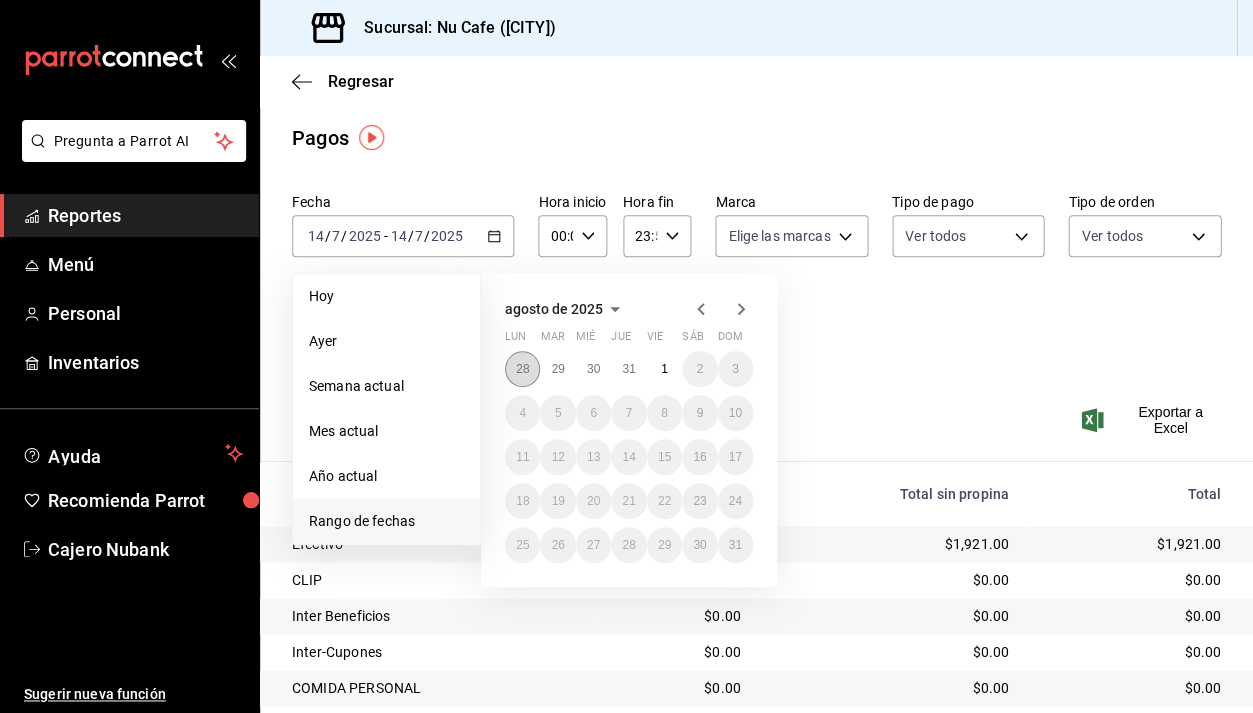 click on "28" at bounding box center [522, 369] 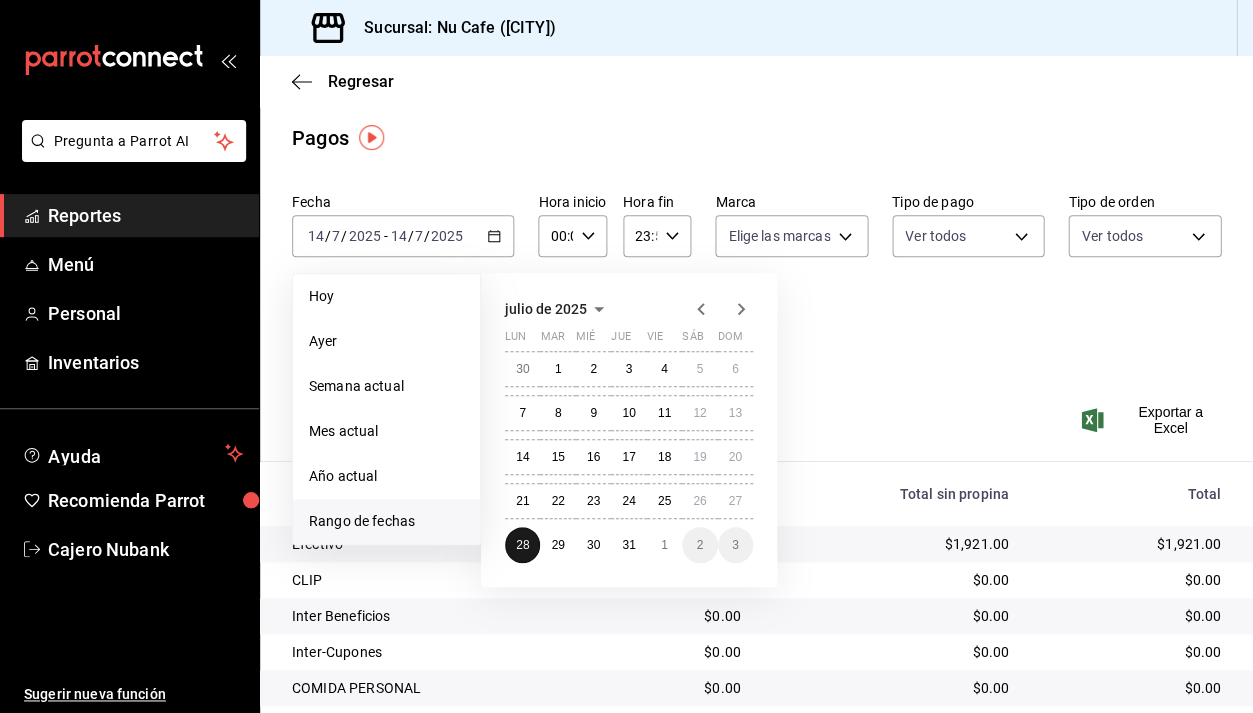 click on "30" at bounding box center (522, 369) 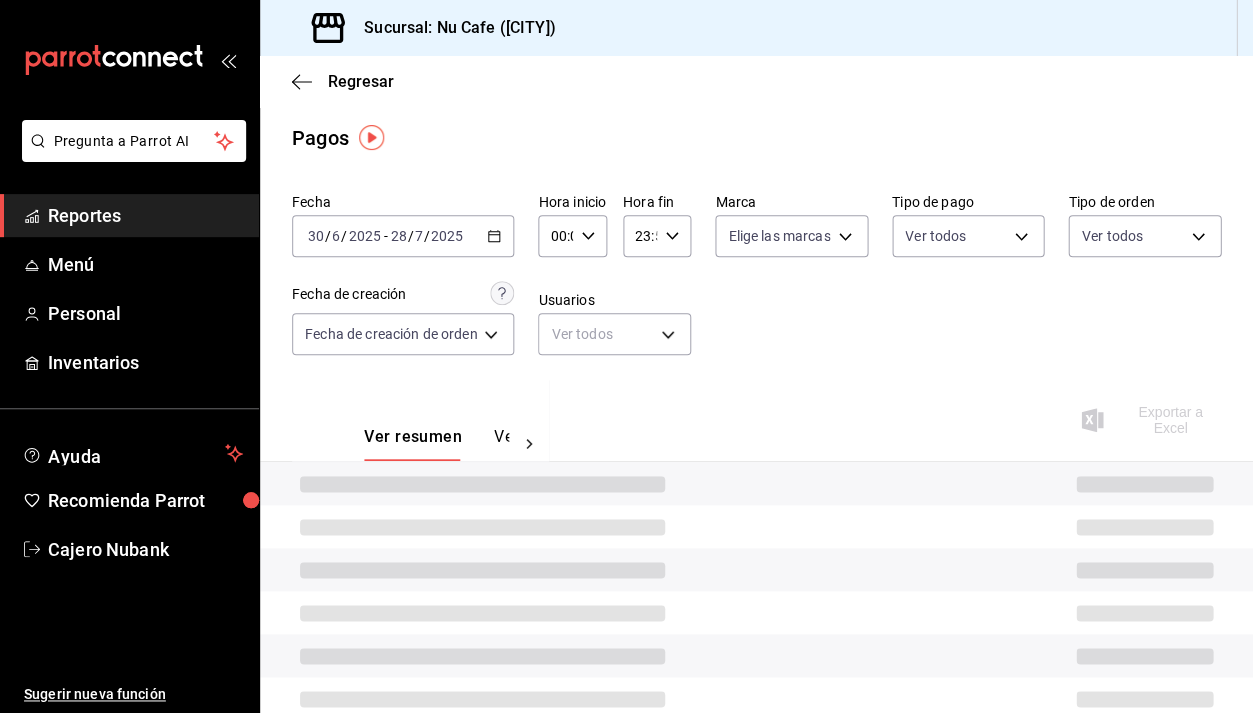 click on "[DATE] [DATE] - [DATE] [DATE]" at bounding box center [403, 236] 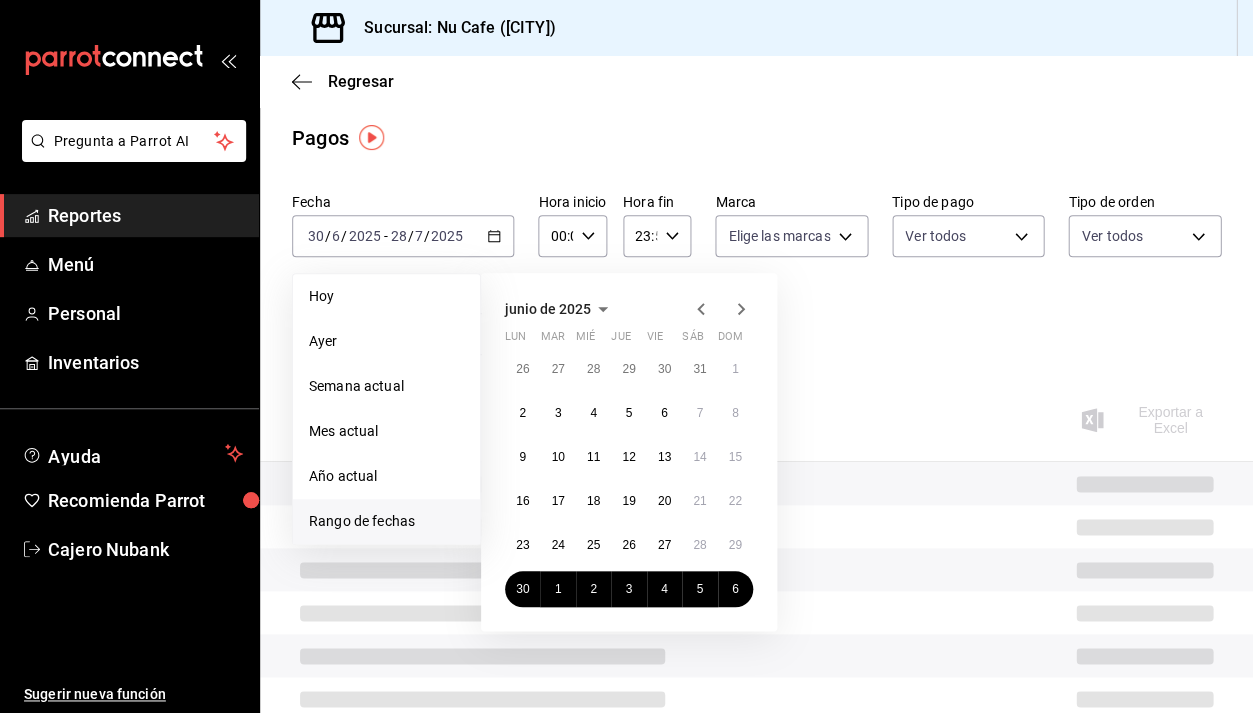click 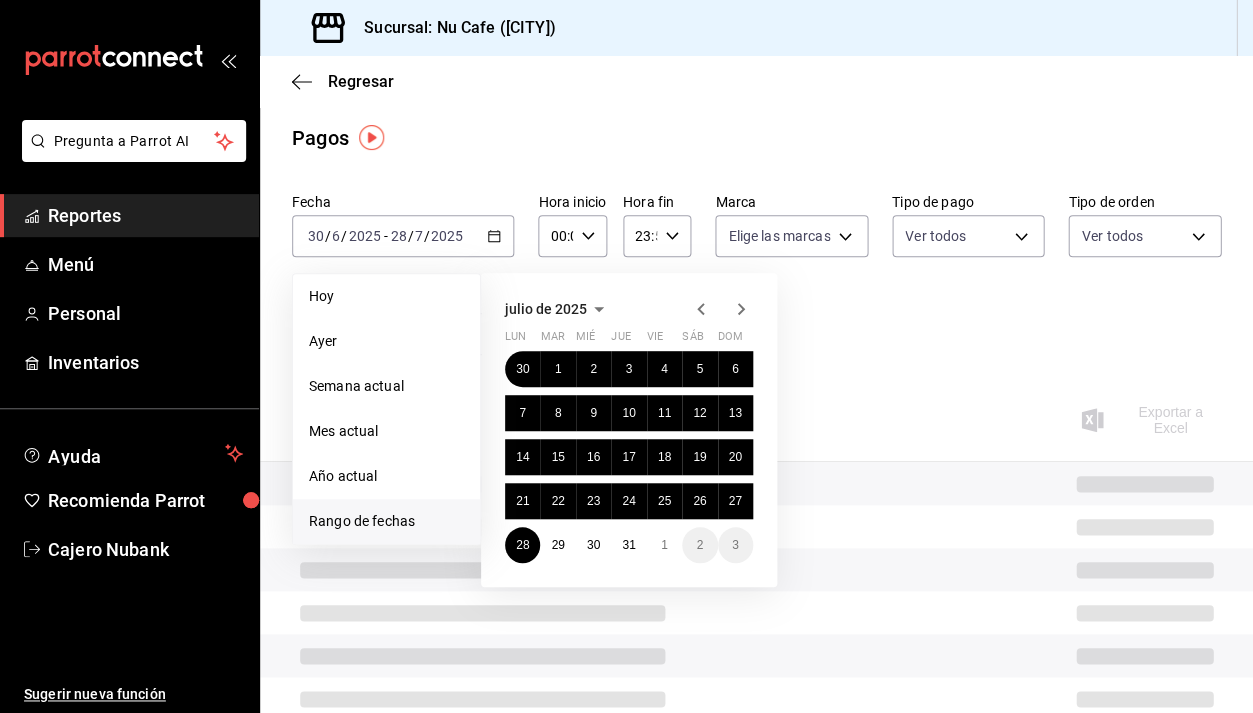 click 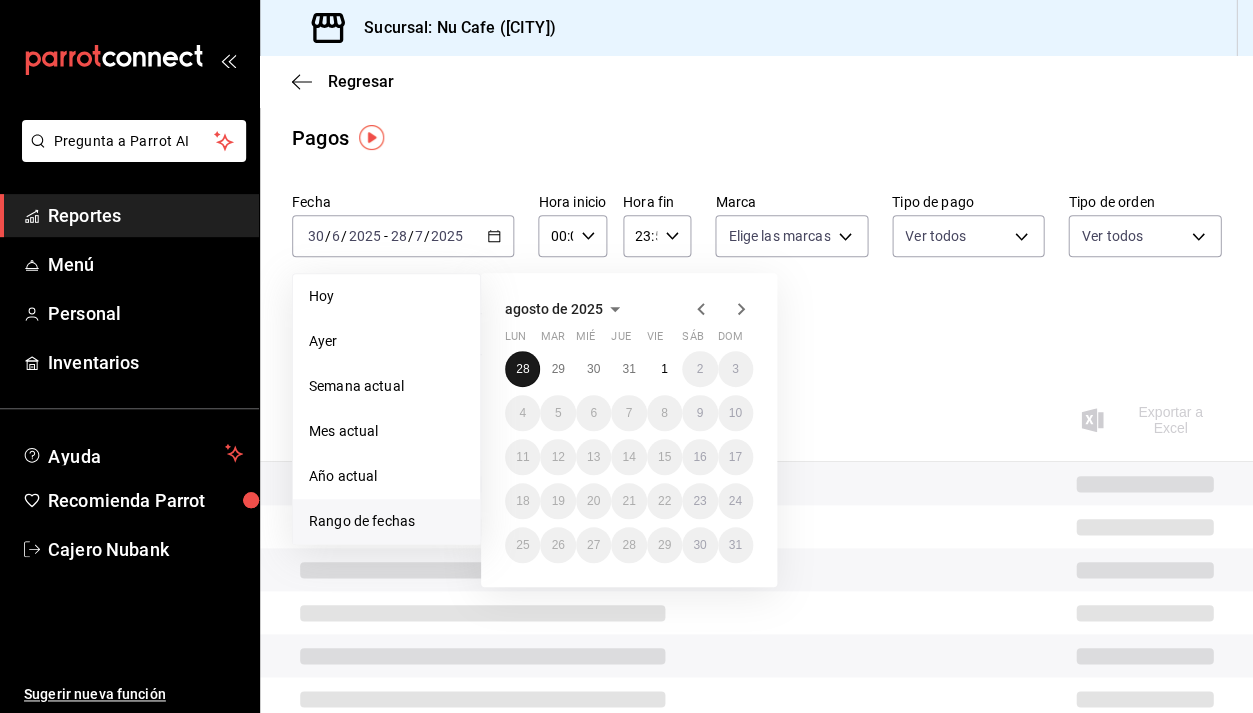 click on "28" at bounding box center (522, 369) 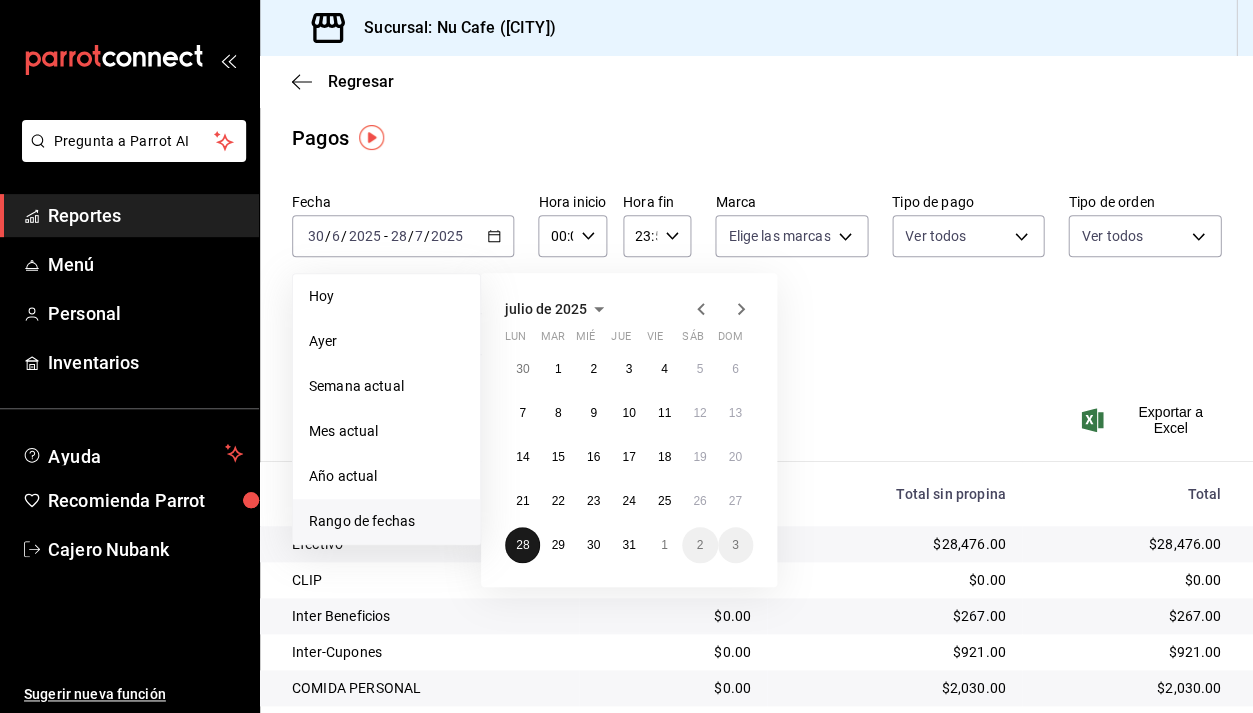 click on "28" at bounding box center (522, 545) 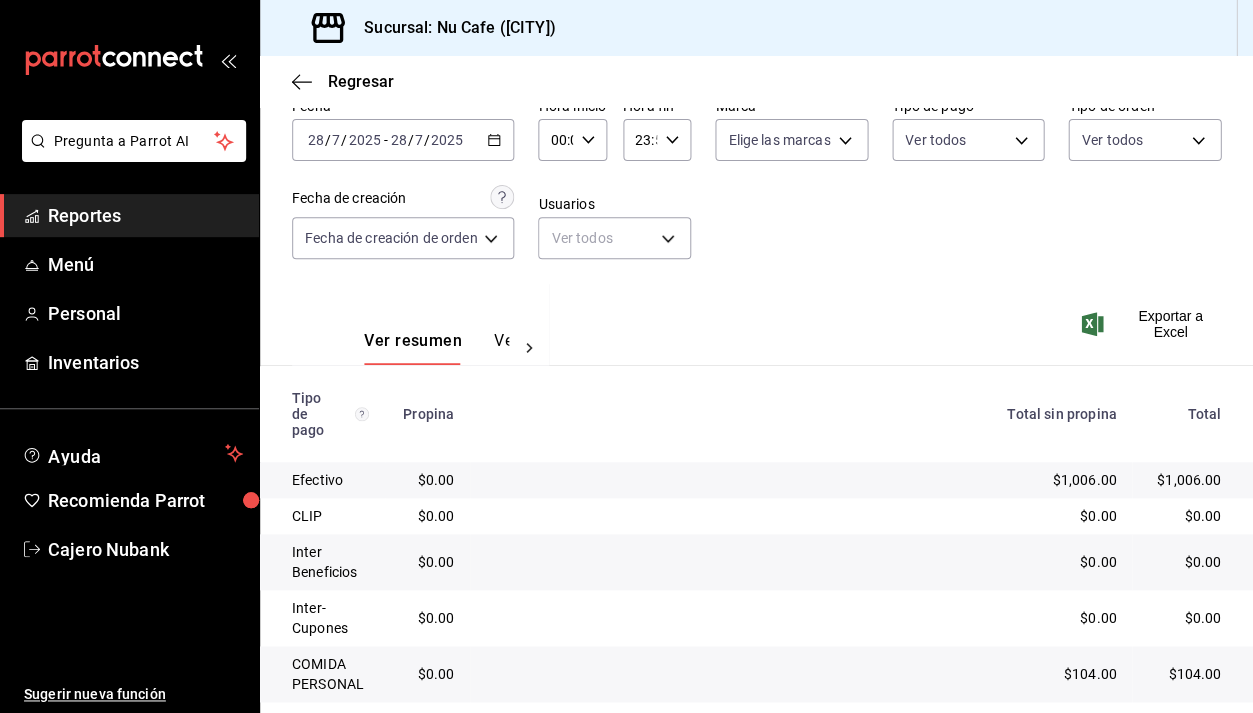 scroll, scrollTop: 95, scrollLeft: 0, axis: vertical 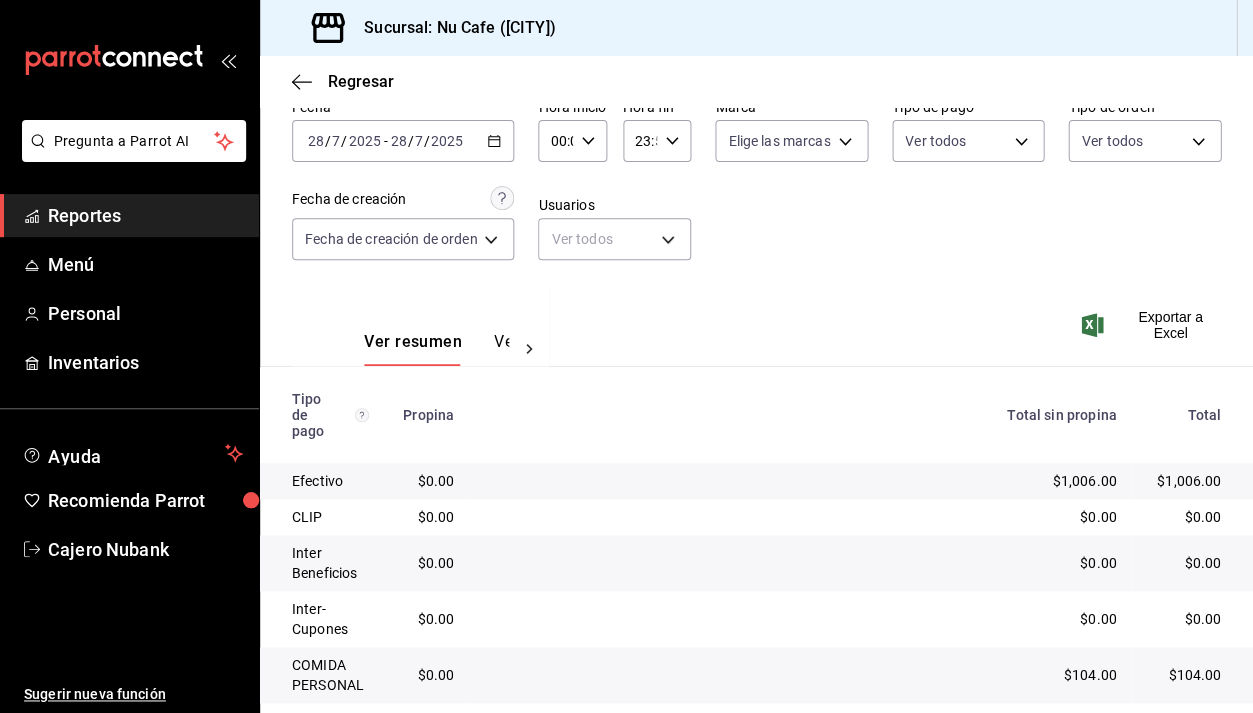 click 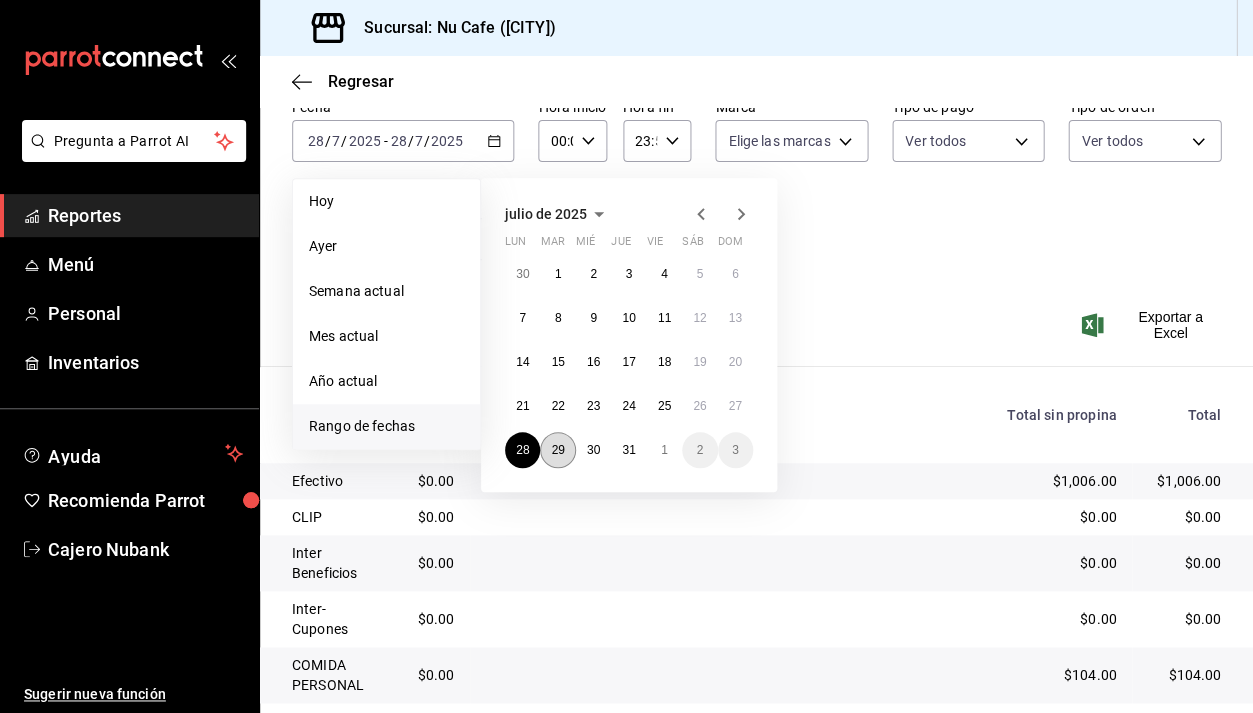 click on "29" at bounding box center (557, 450) 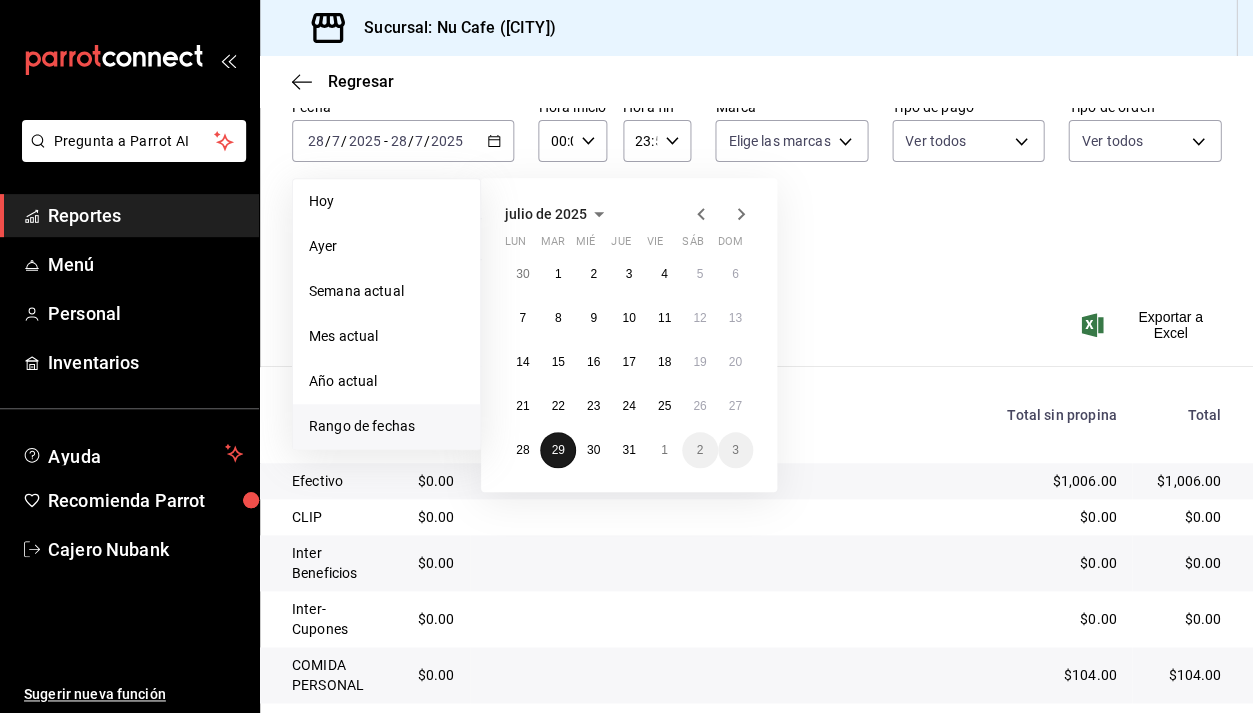 click on "29" at bounding box center (557, 450) 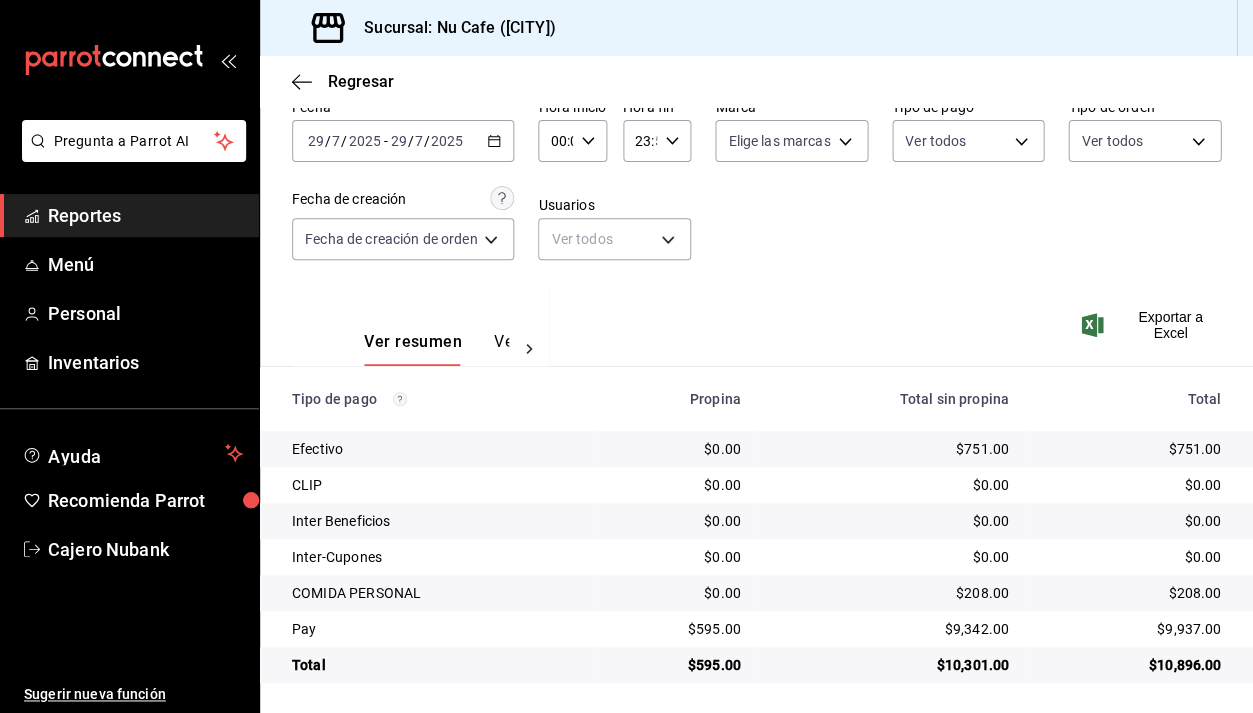 scroll, scrollTop: 0, scrollLeft: 0, axis: both 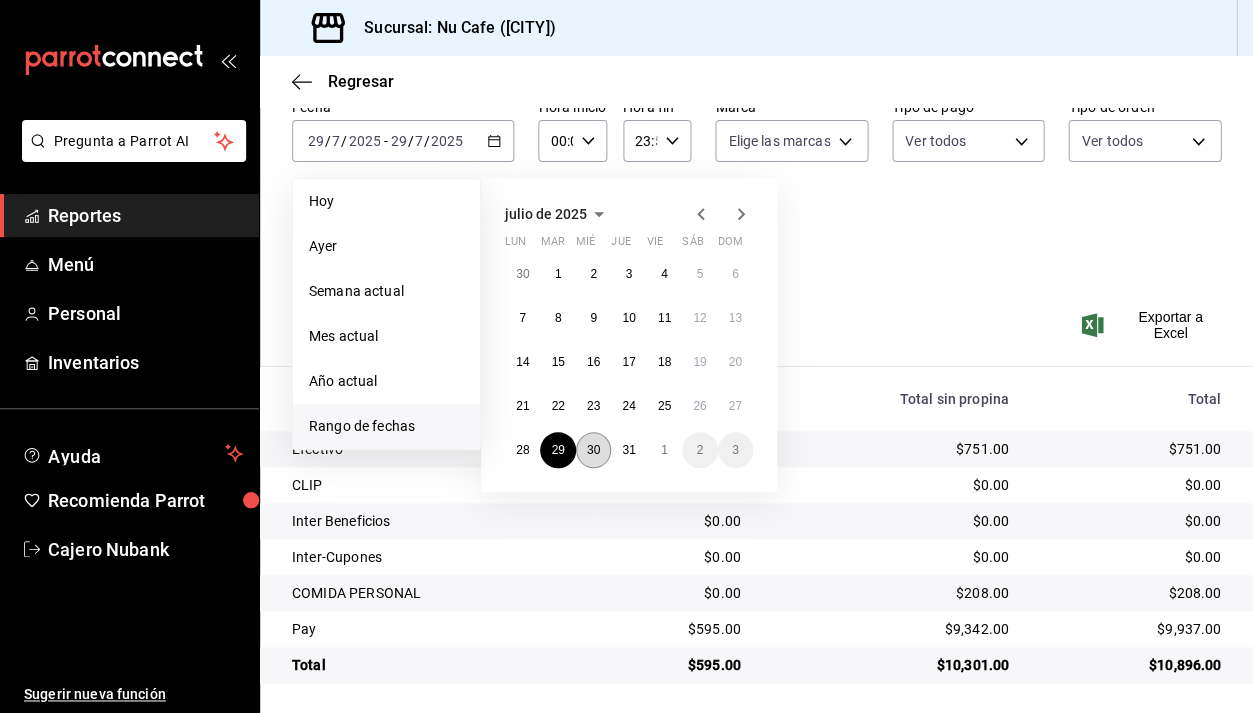 click on "30" at bounding box center (593, 450) 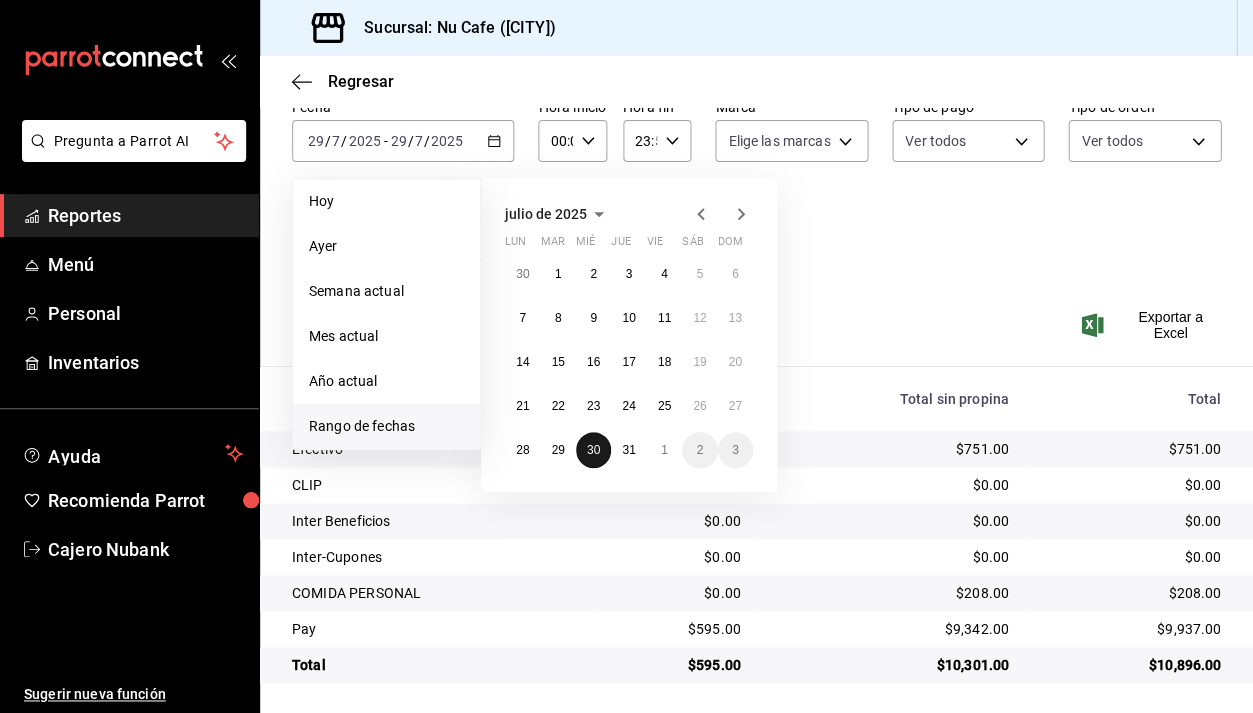 click on "30" at bounding box center [593, 450] 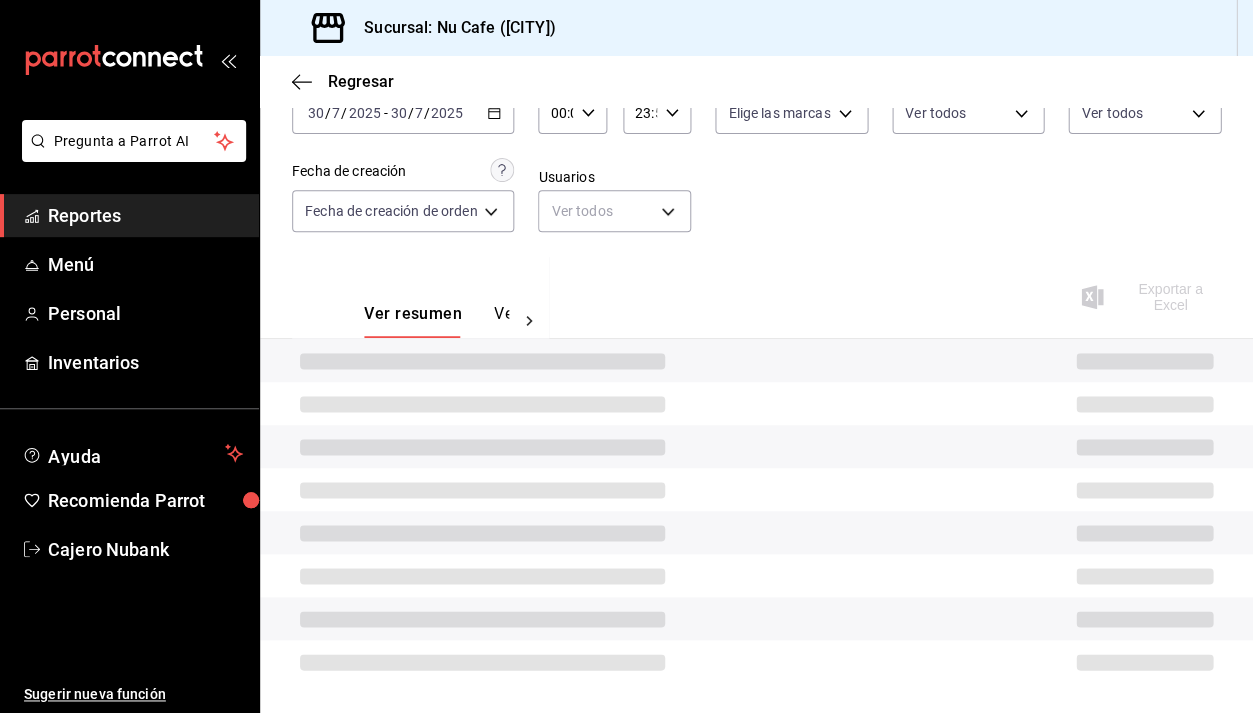 scroll, scrollTop: 122, scrollLeft: 0, axis: vertical 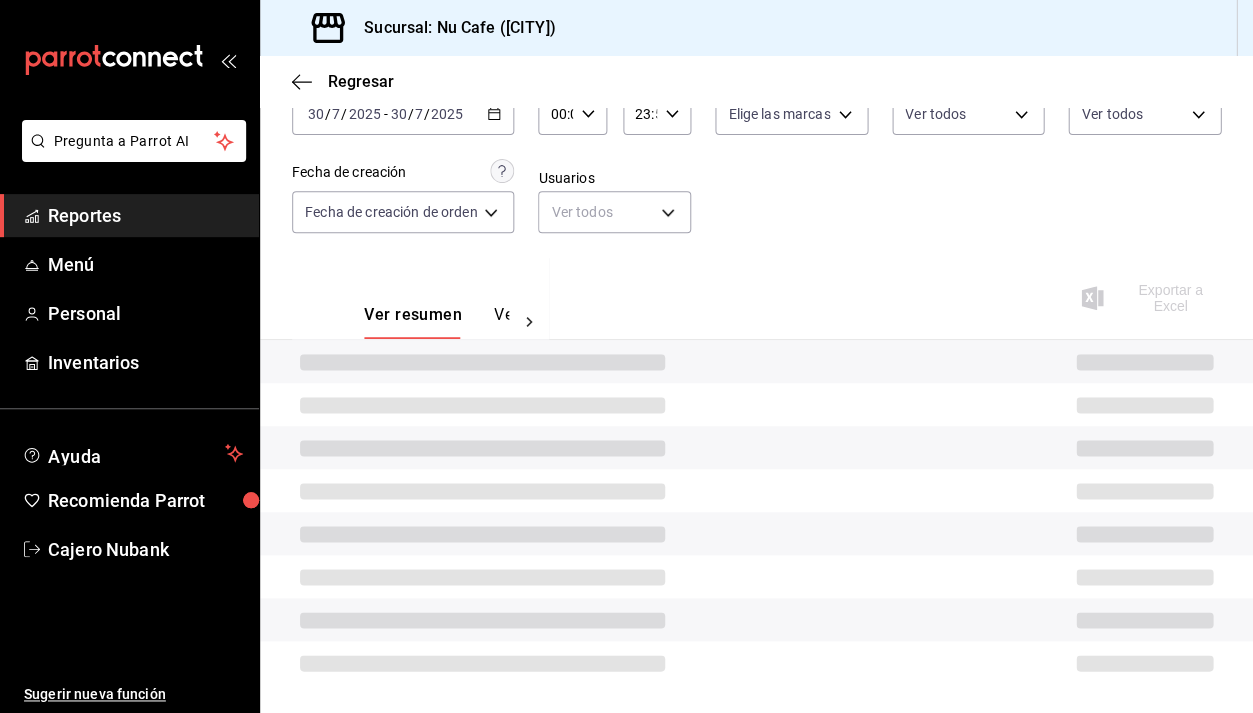 click on "2025-07-30 30 / 7 / 2025 - 2025-07-30 30 / 7 / 2025" at bounding box center [403, 114] 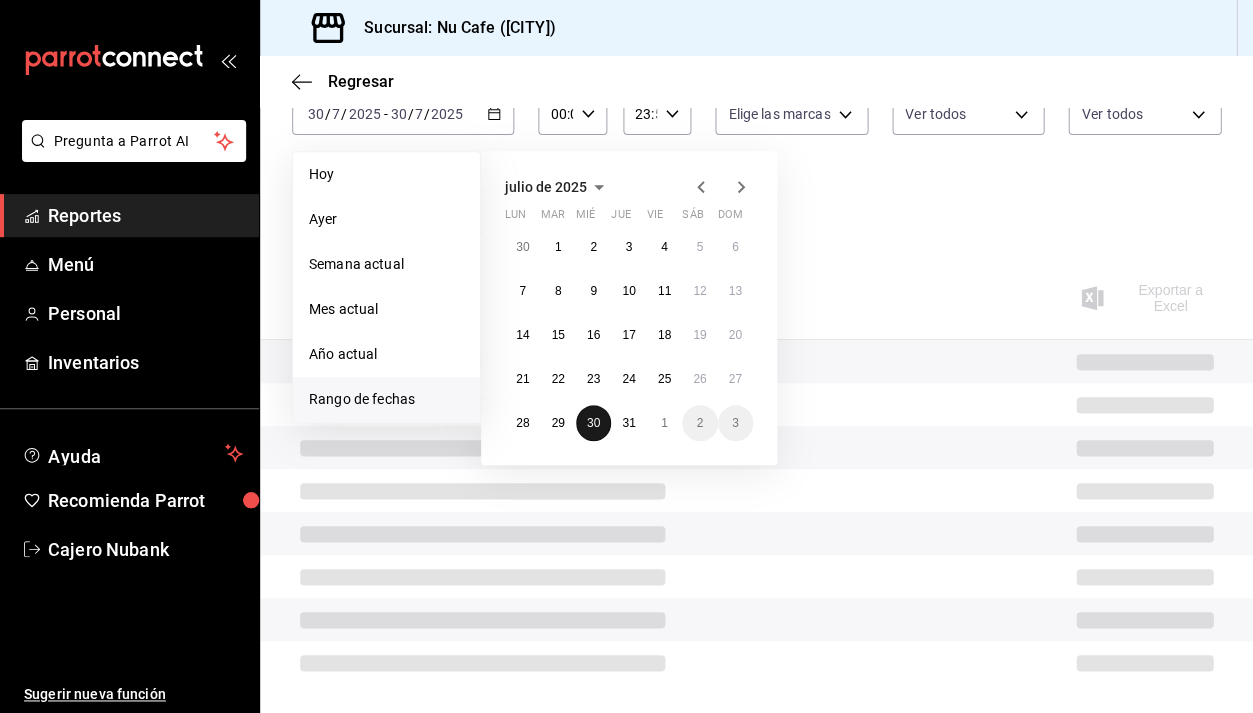 click on "30" at bounding box center [593, 423] 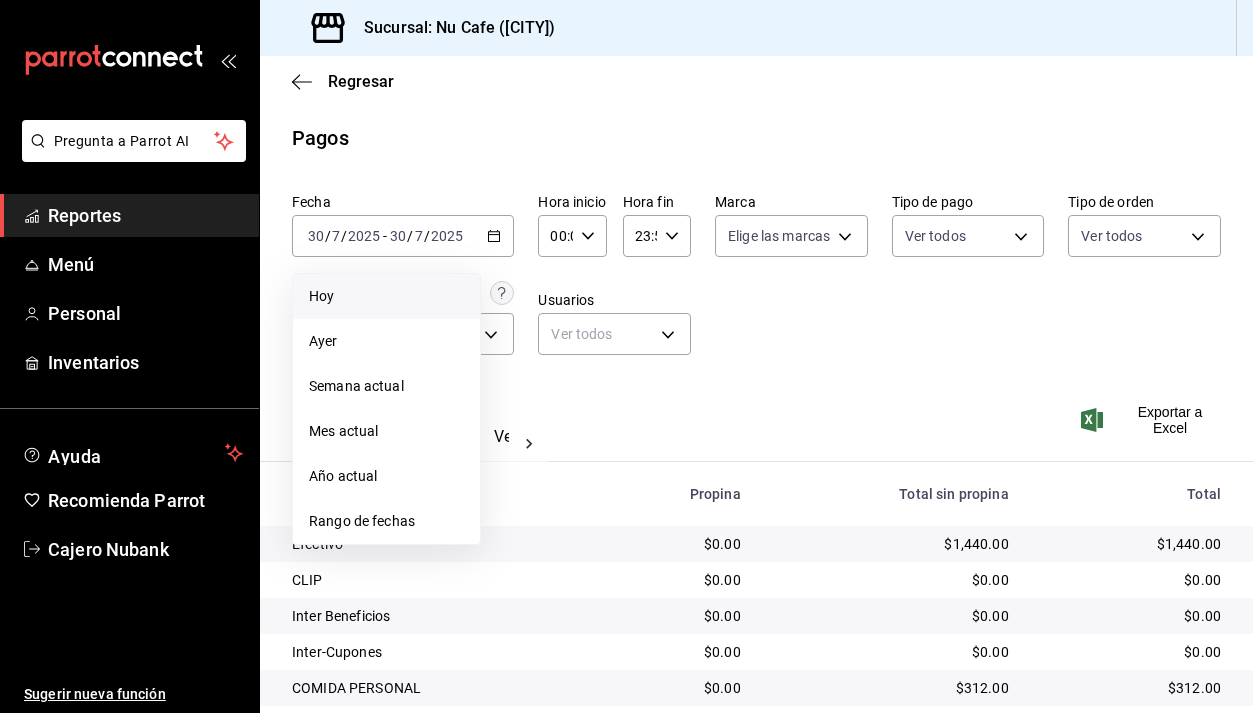 scroll, scrollTop: 0, scrollLeft: 0, axis: both 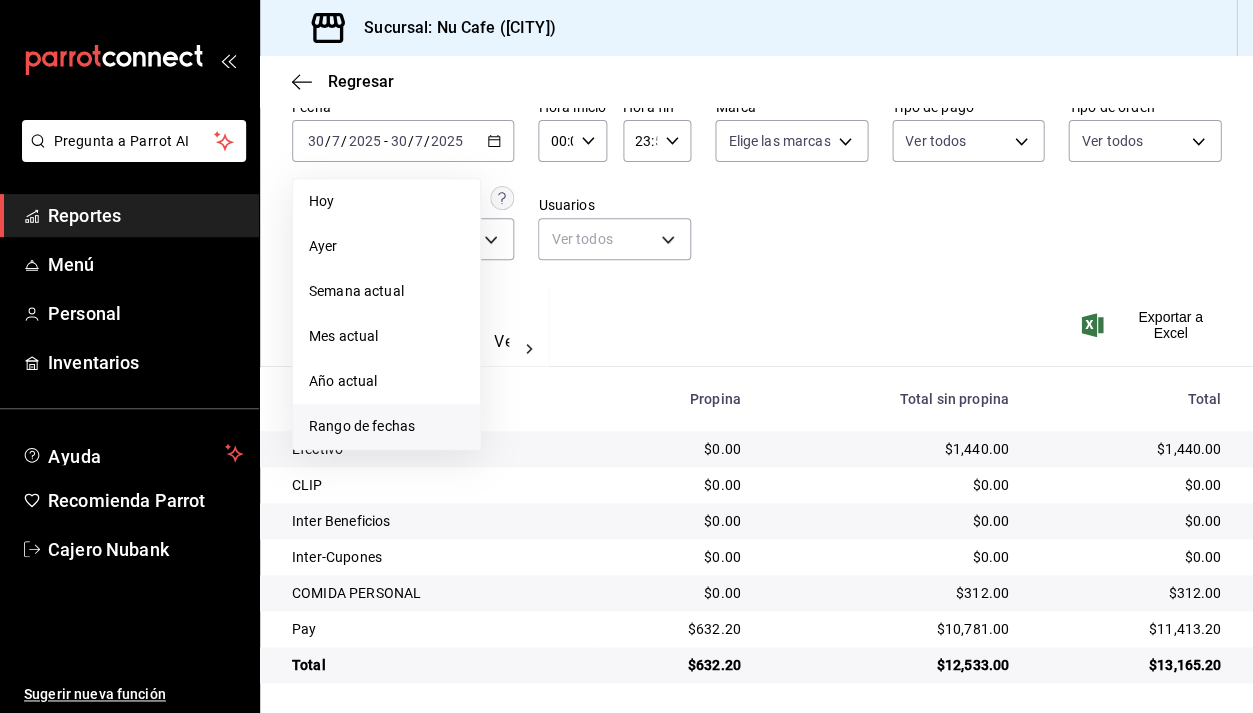 click on "Rango de fechas" at bounding box center [386, 426] 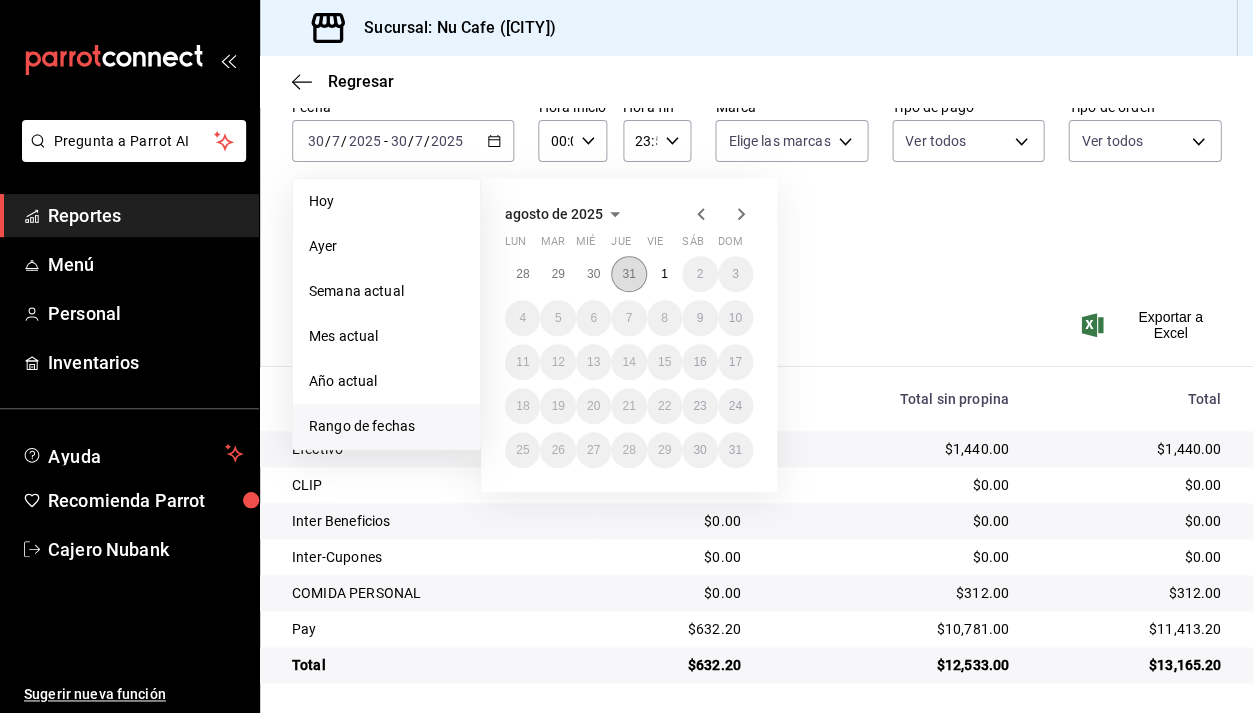 click on "31" at bounding box center [628, 274] 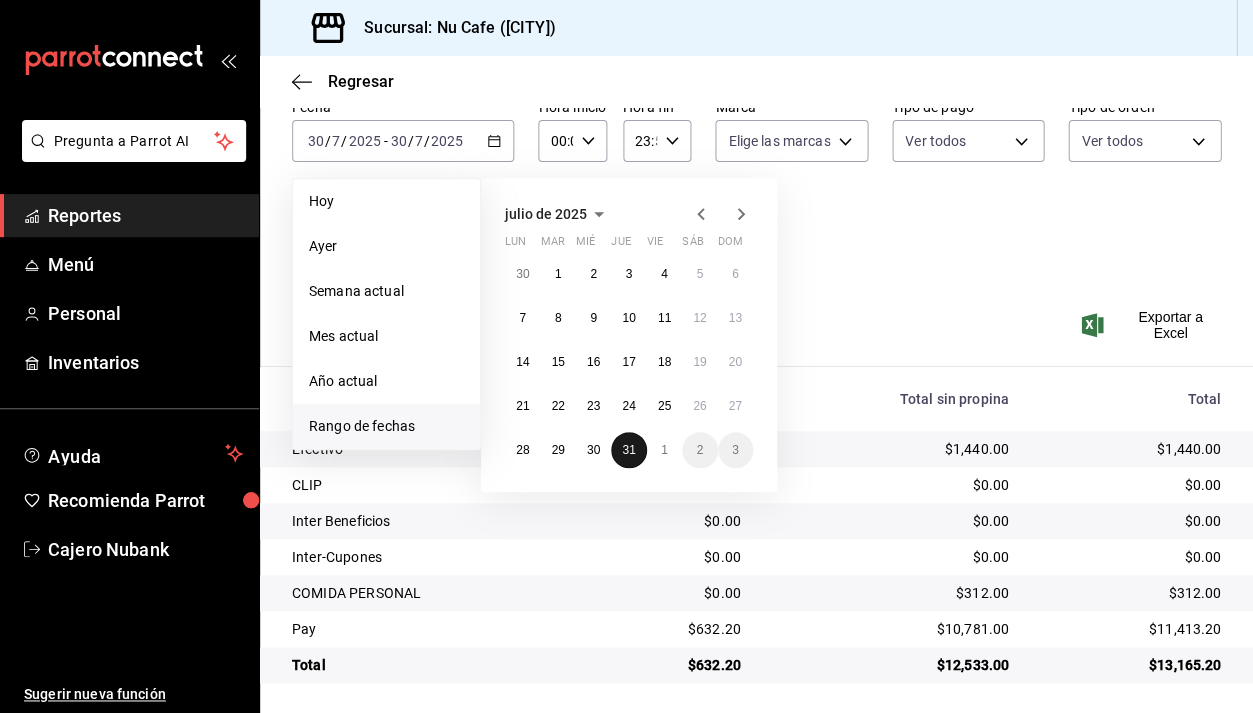 click on "31" at bounding box center [628, 450] 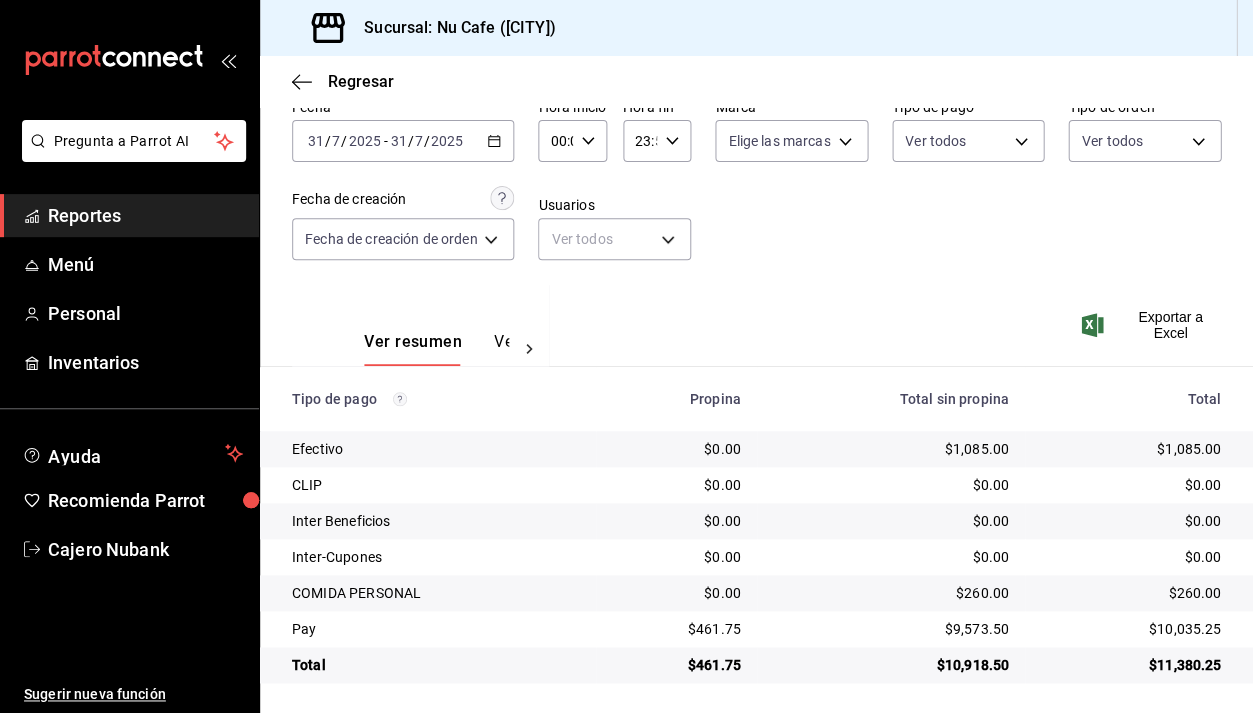 scroll, scrollTop: 0, scrollLeft: 0, axis: both 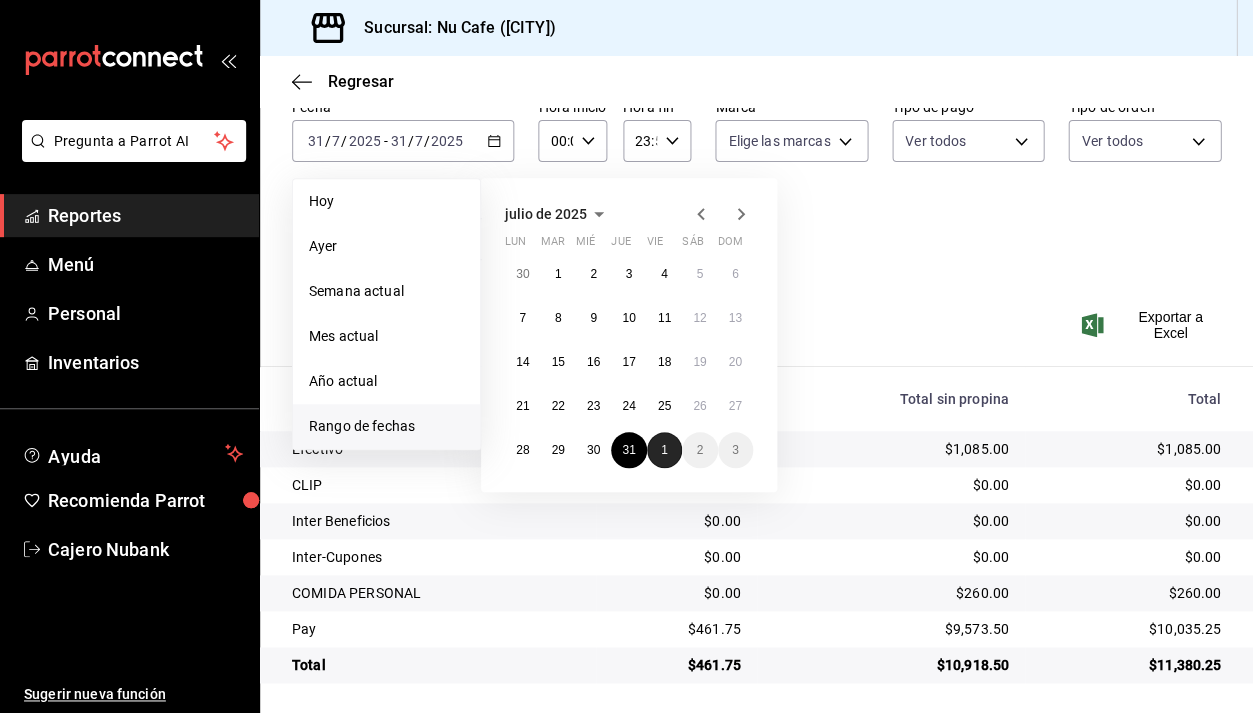 click on "1" at bounding box center [664, 450] 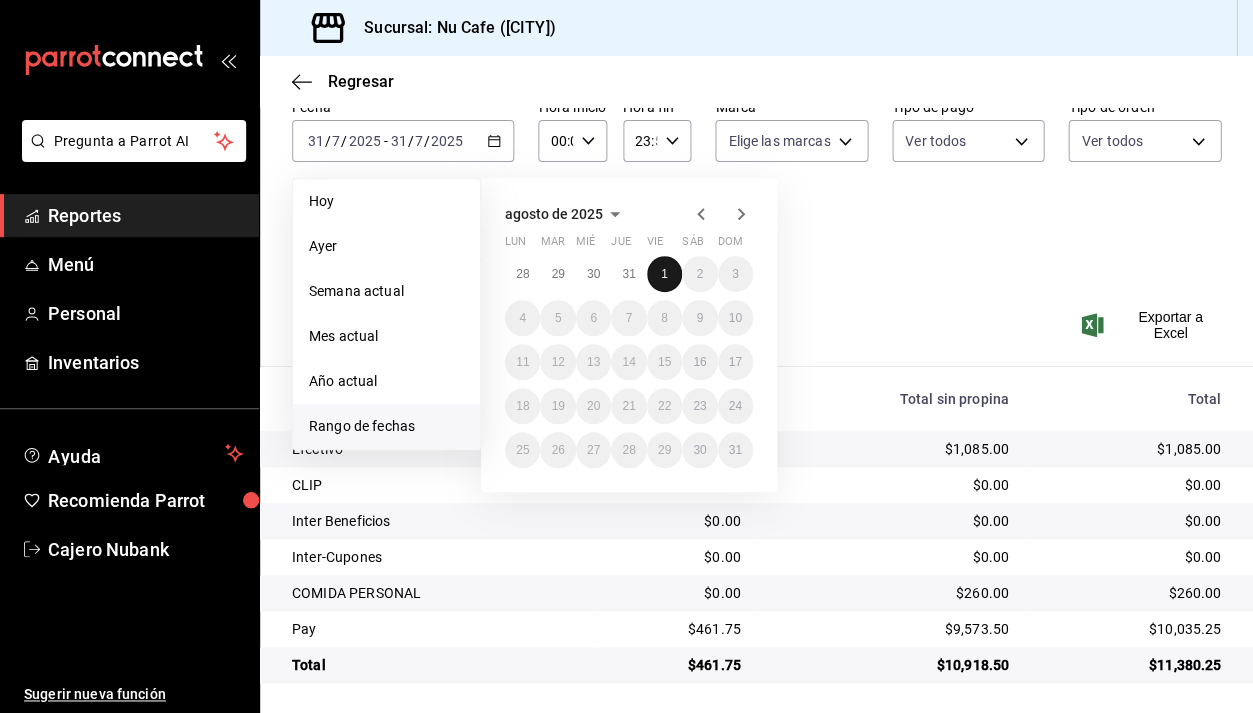 click on "1" at bounding box center (664, 274) 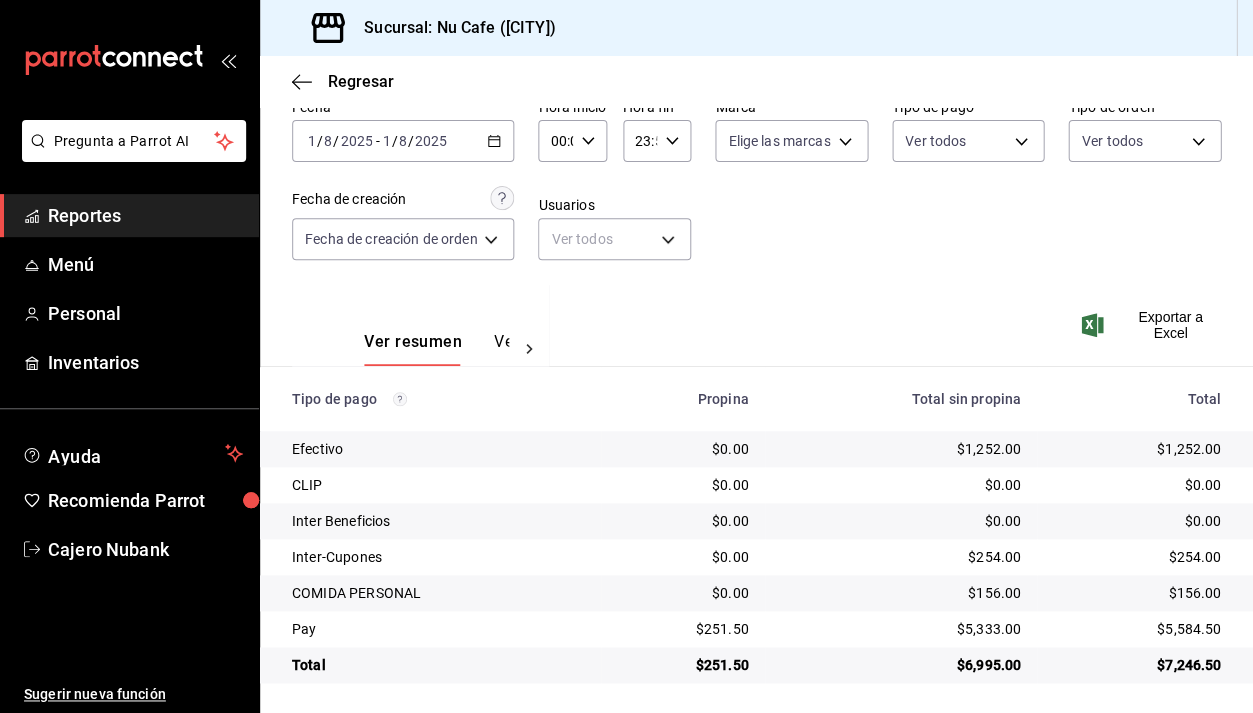 scroll, scrollTop: 0, scrollLeft: 0, axis: both 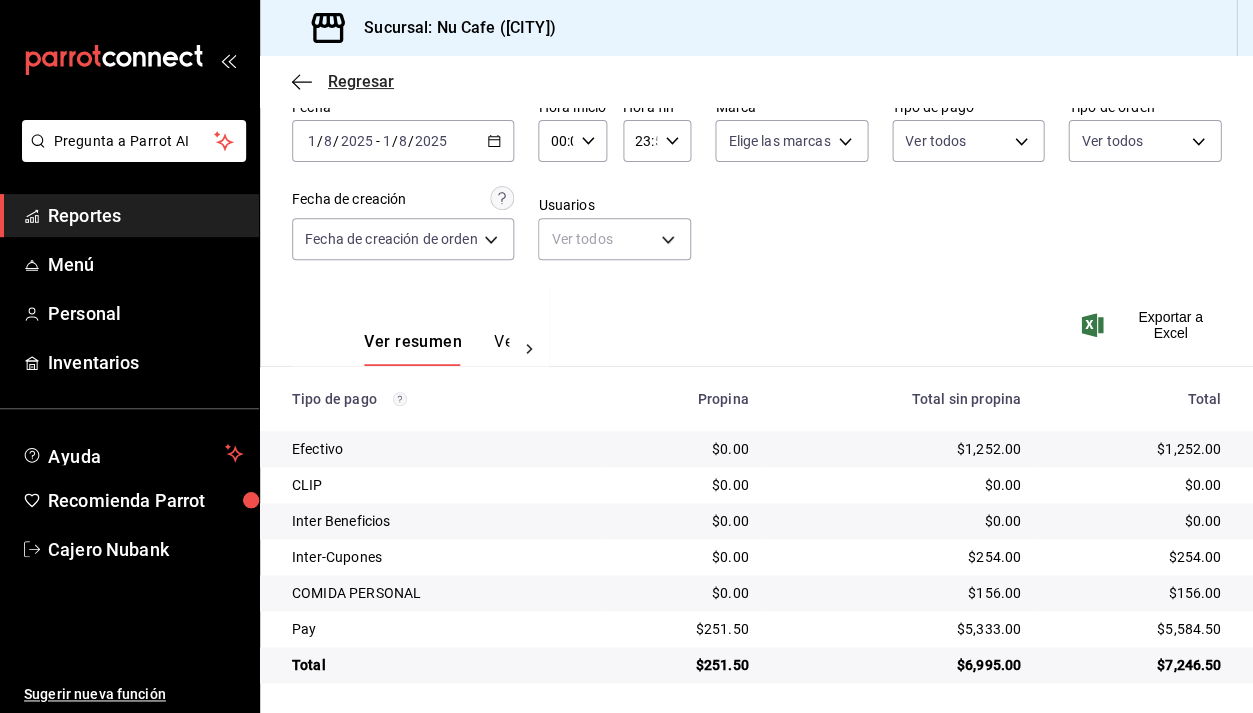 click 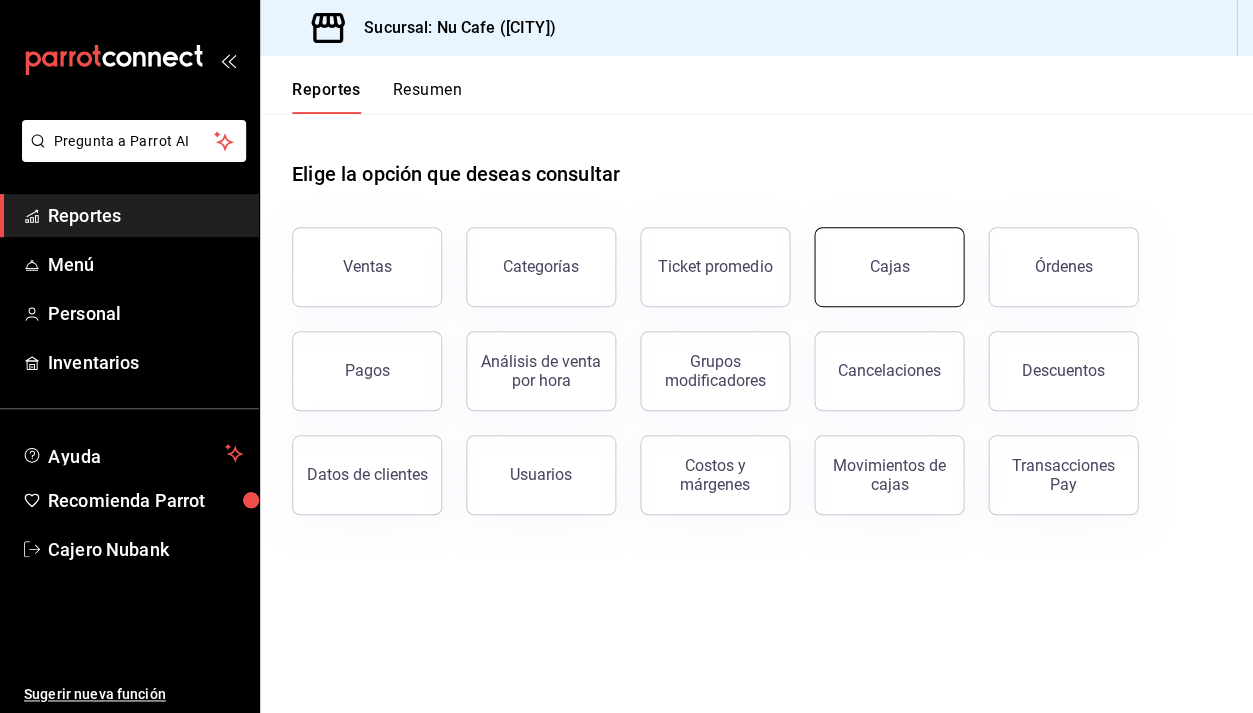 click on "Cajas" at bounding box center (889, 267) 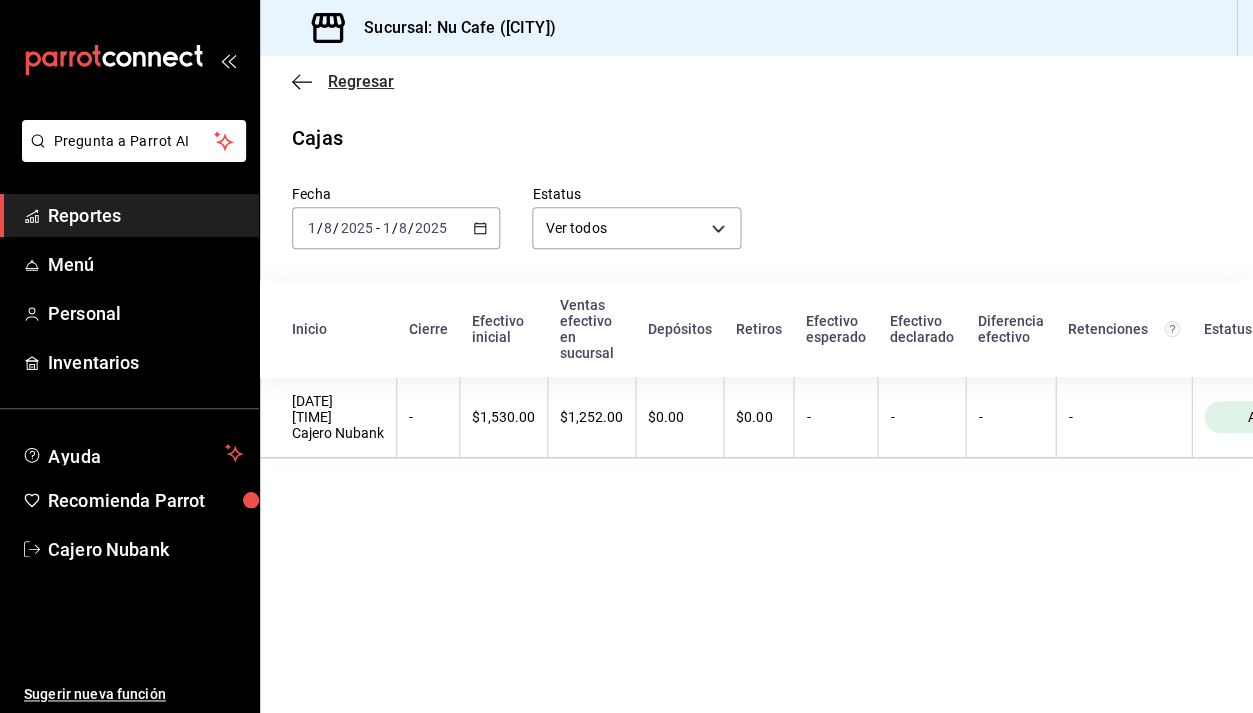 click 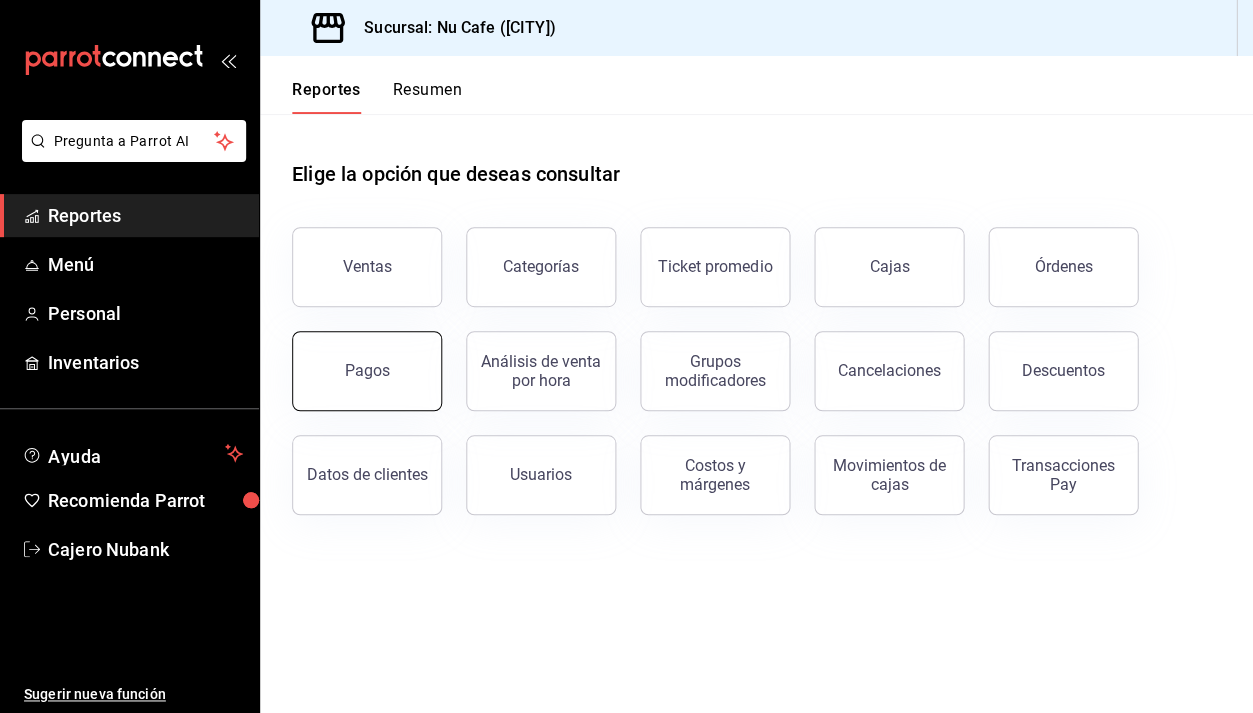 click on "Pagos" at bounding box center (367, 371) 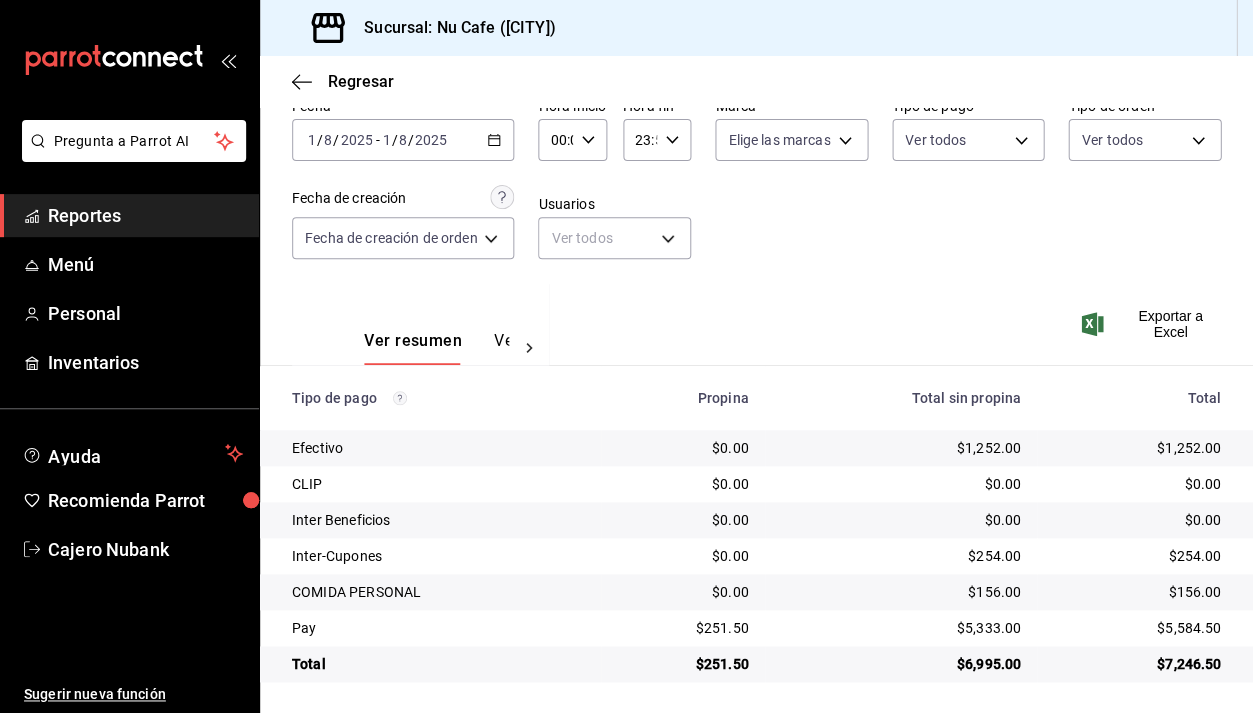 scroll, scrollTop: 95, scrollLeft: 0, axis: vertical 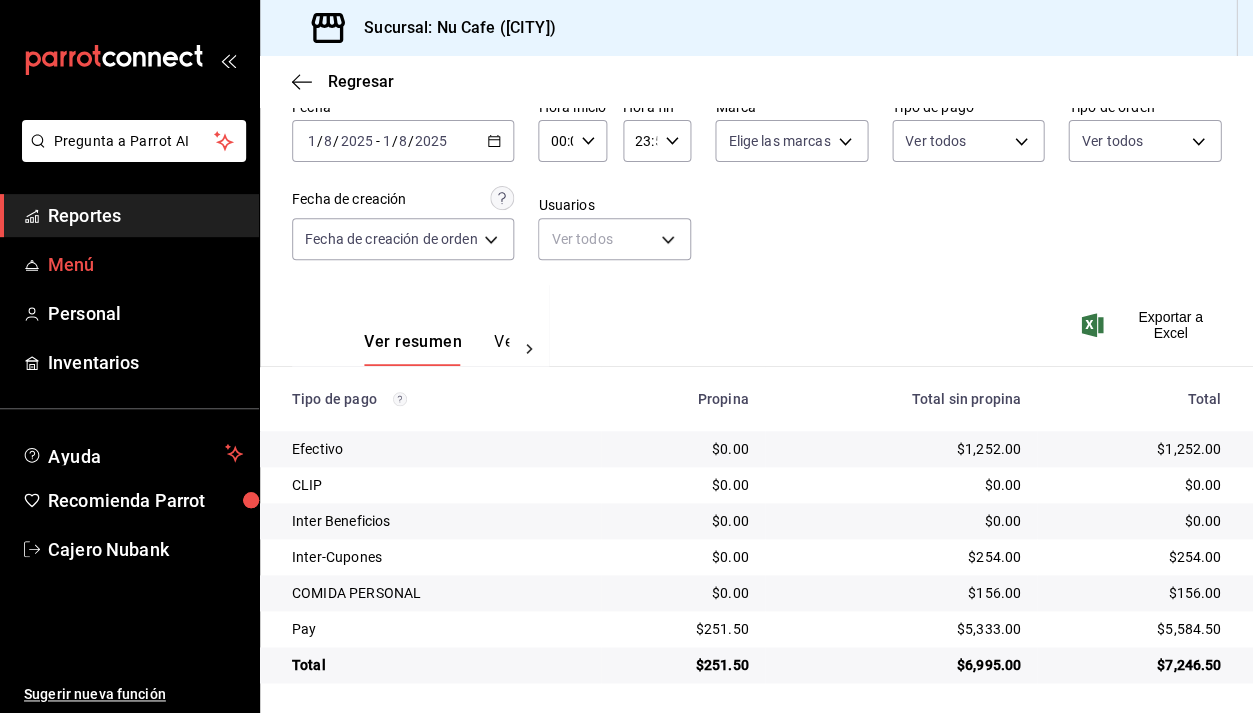 click on "Menú" at bounding box center [129, 264] 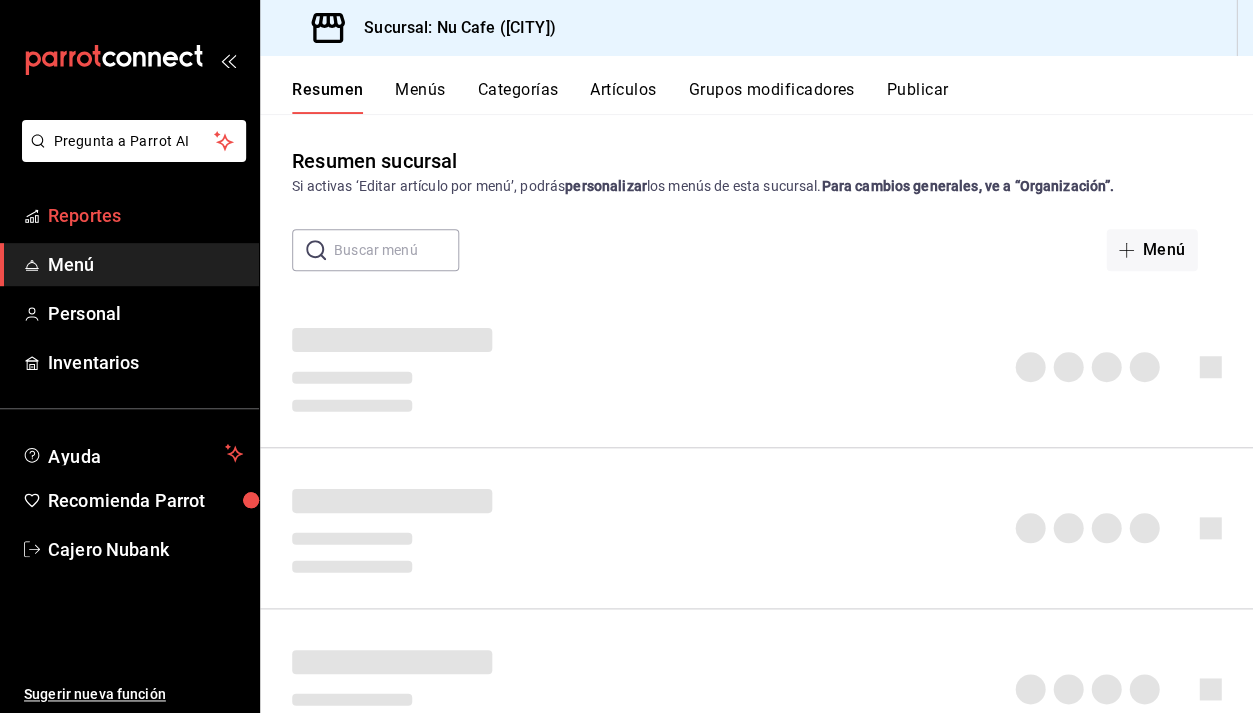 click on "Reportes" at bounding box center [145, 215] 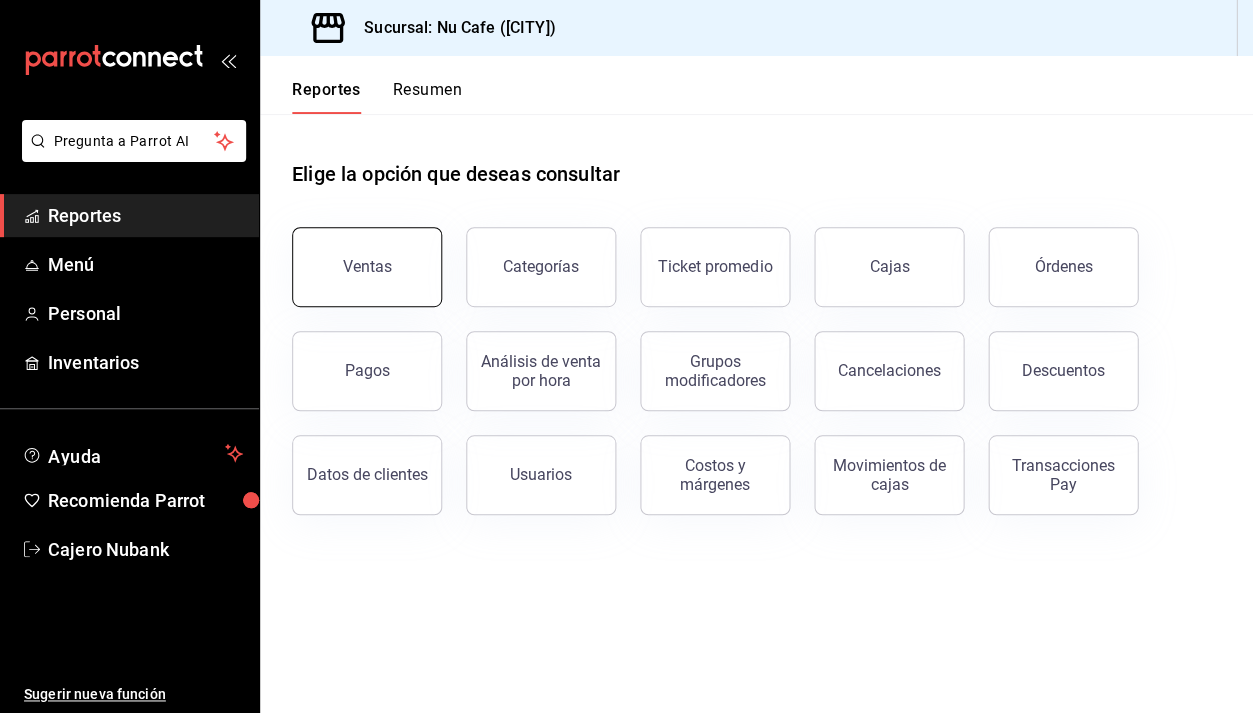 click on "Ventas" at bounding box center [367, 267] 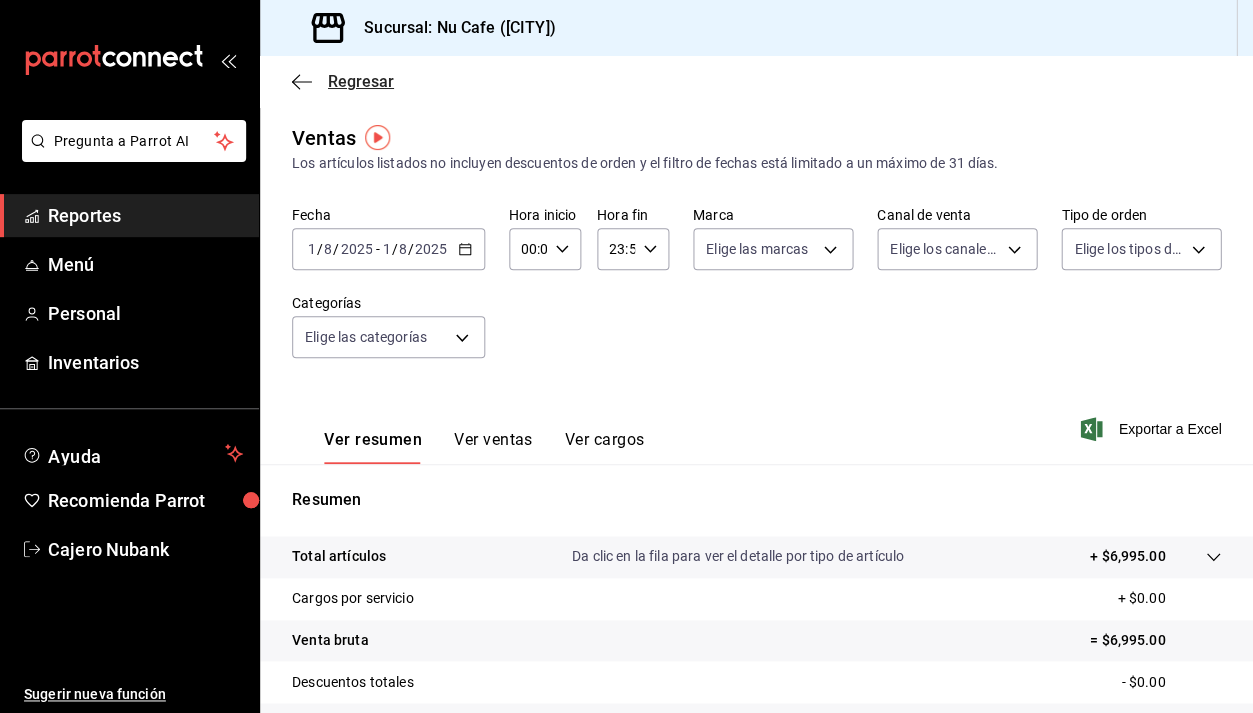 click 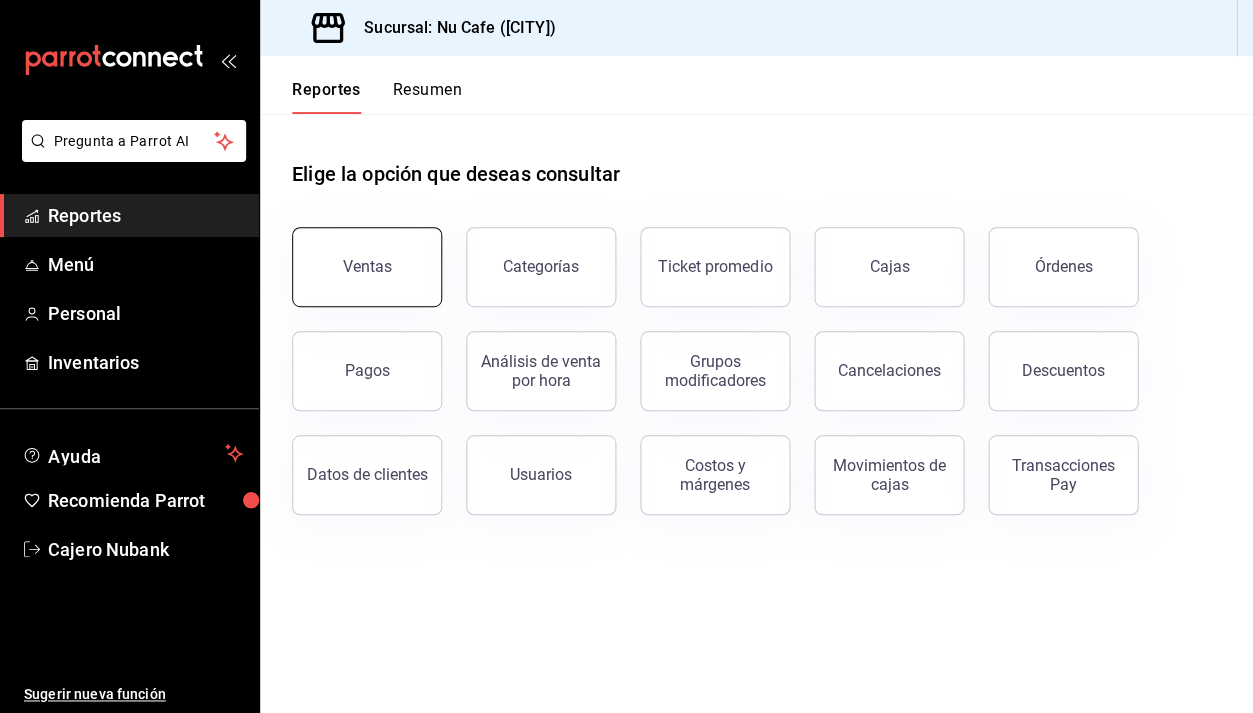 click on "Ventas" at bounding box center (367, 267) 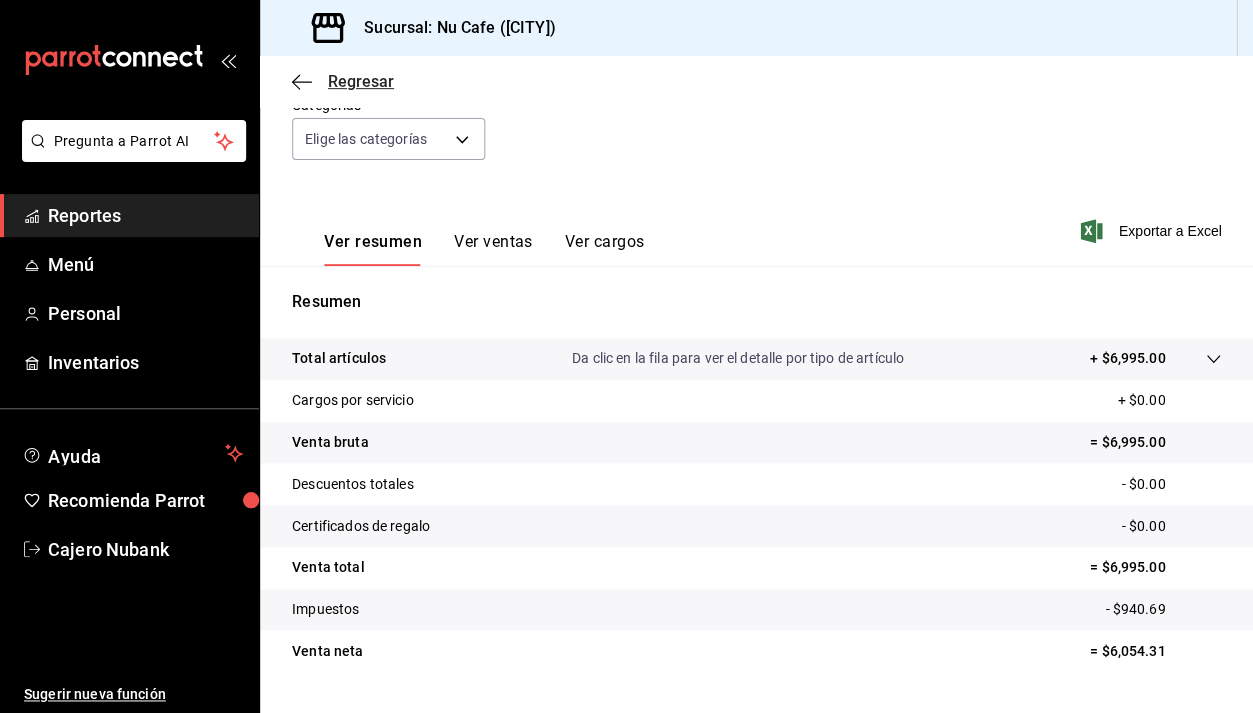 scroll, scrollTop: 195, scrollLeft: 0, axis: vertical 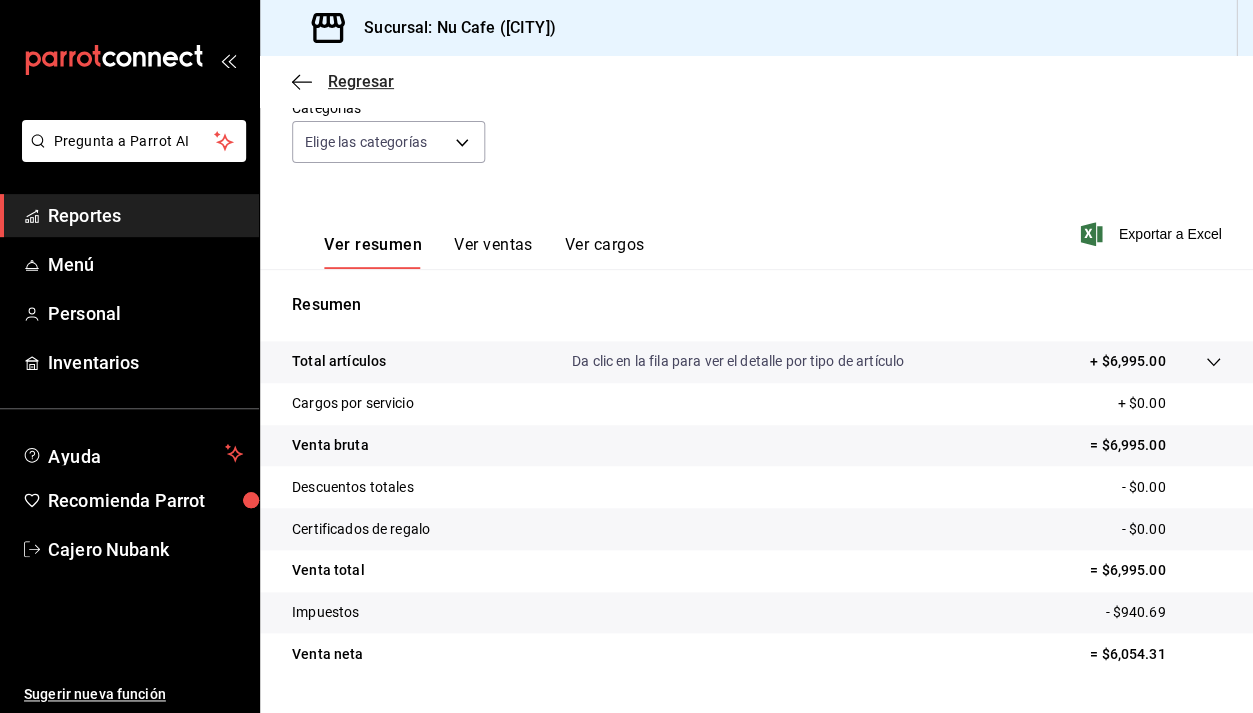 click 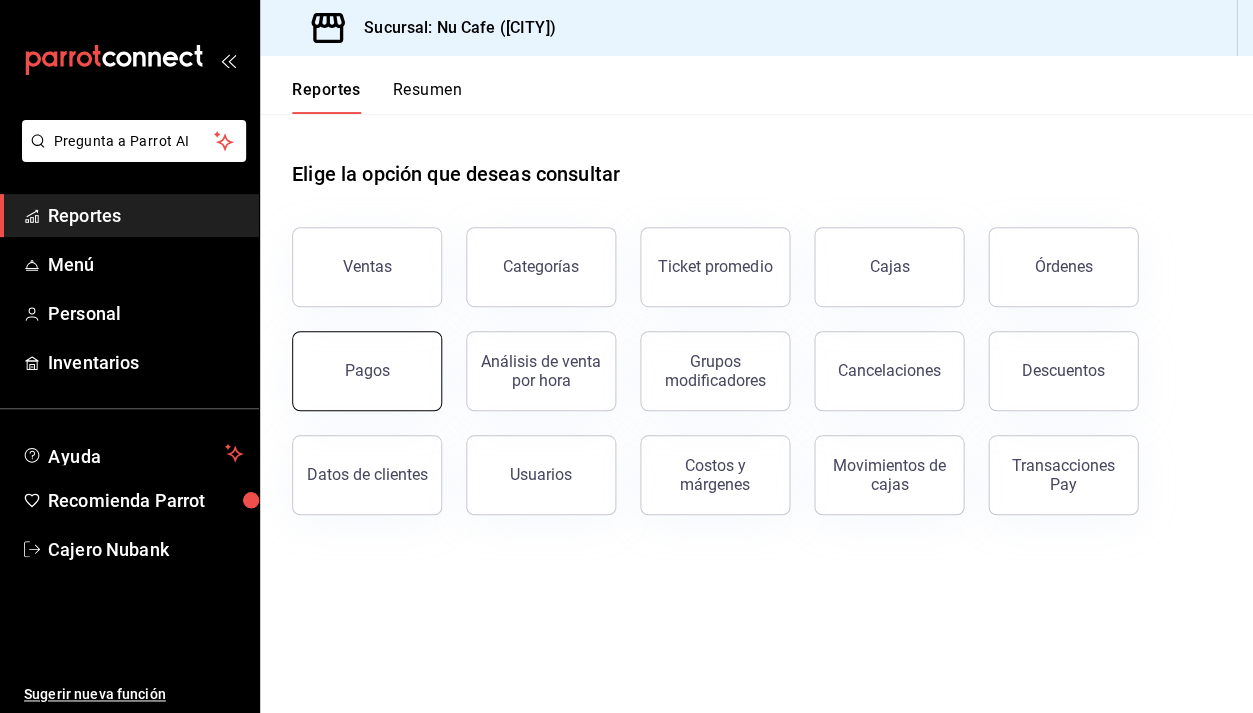 click on "Pagos" at bounding box center [367, 371] 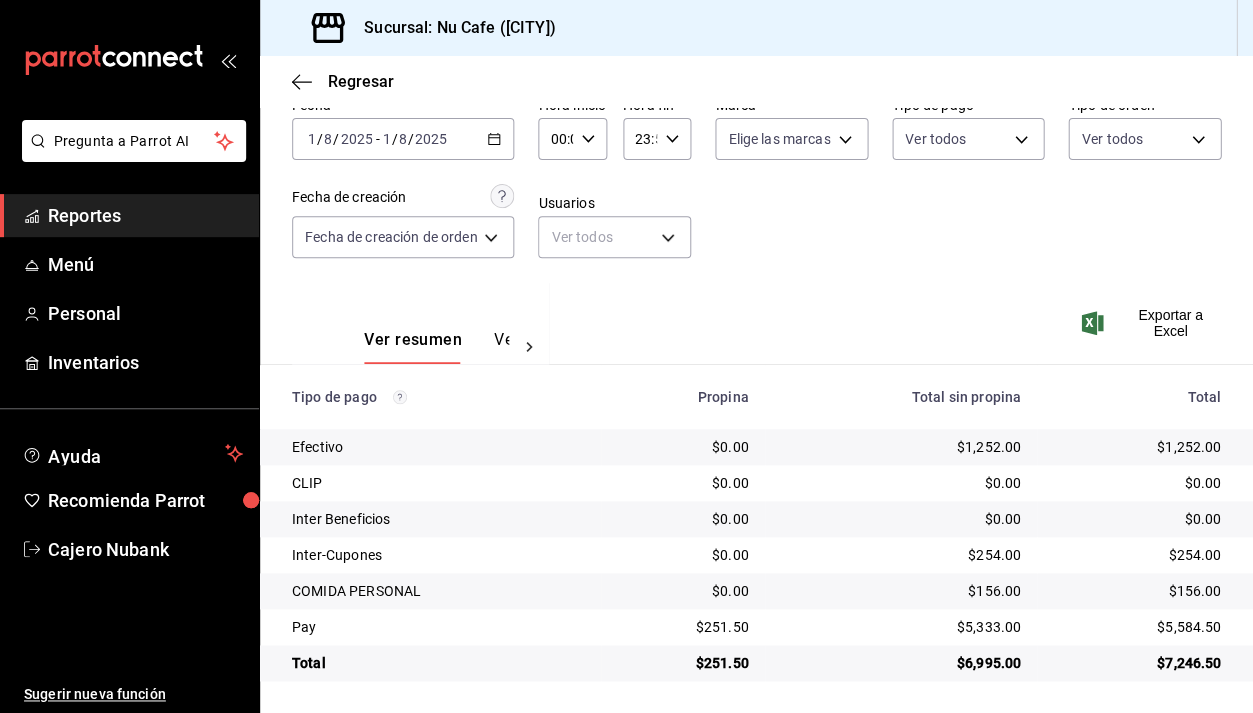 scroll, scrollTop: 95, scrollLeft: 0, axis: vertical 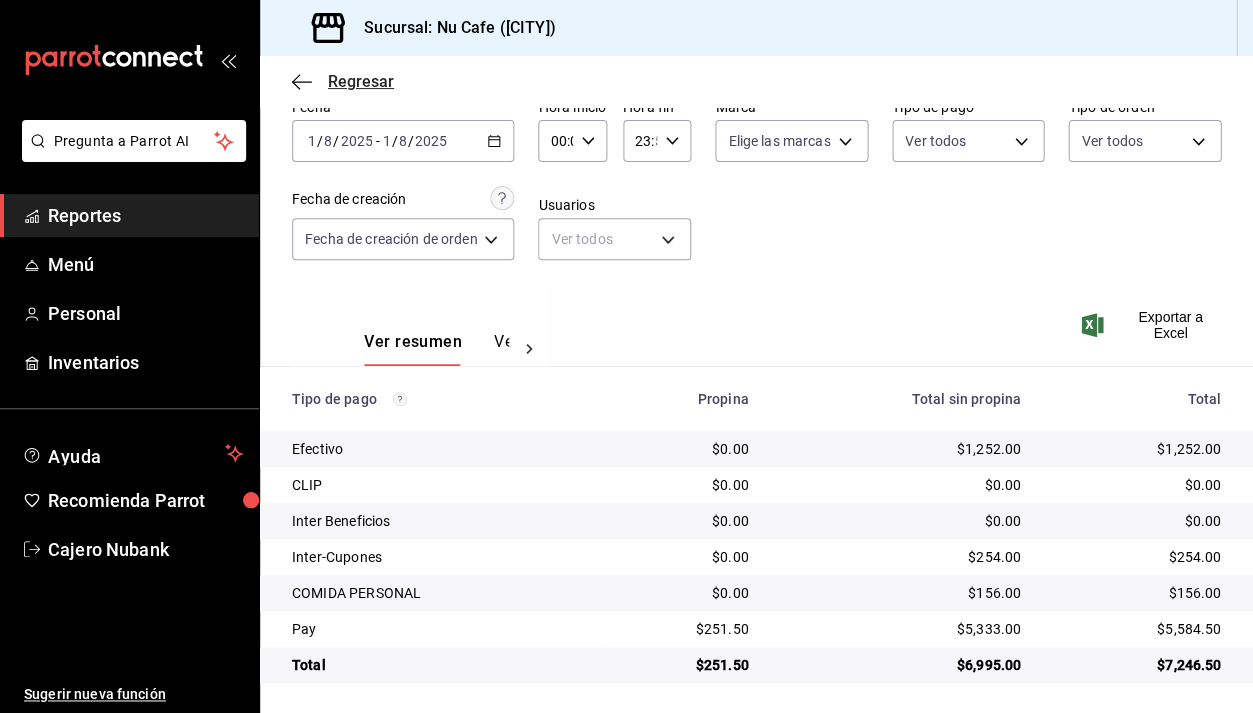 click 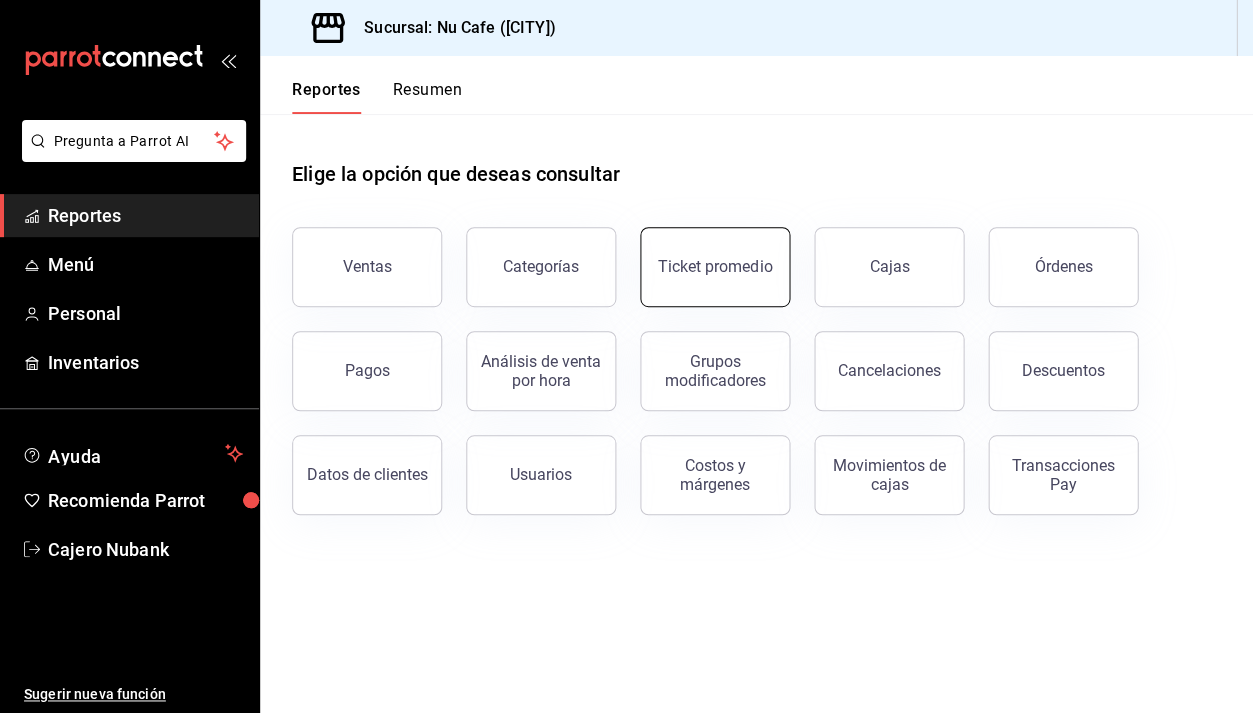 click on "Ticket promedio" at bounding box center [715, 267] 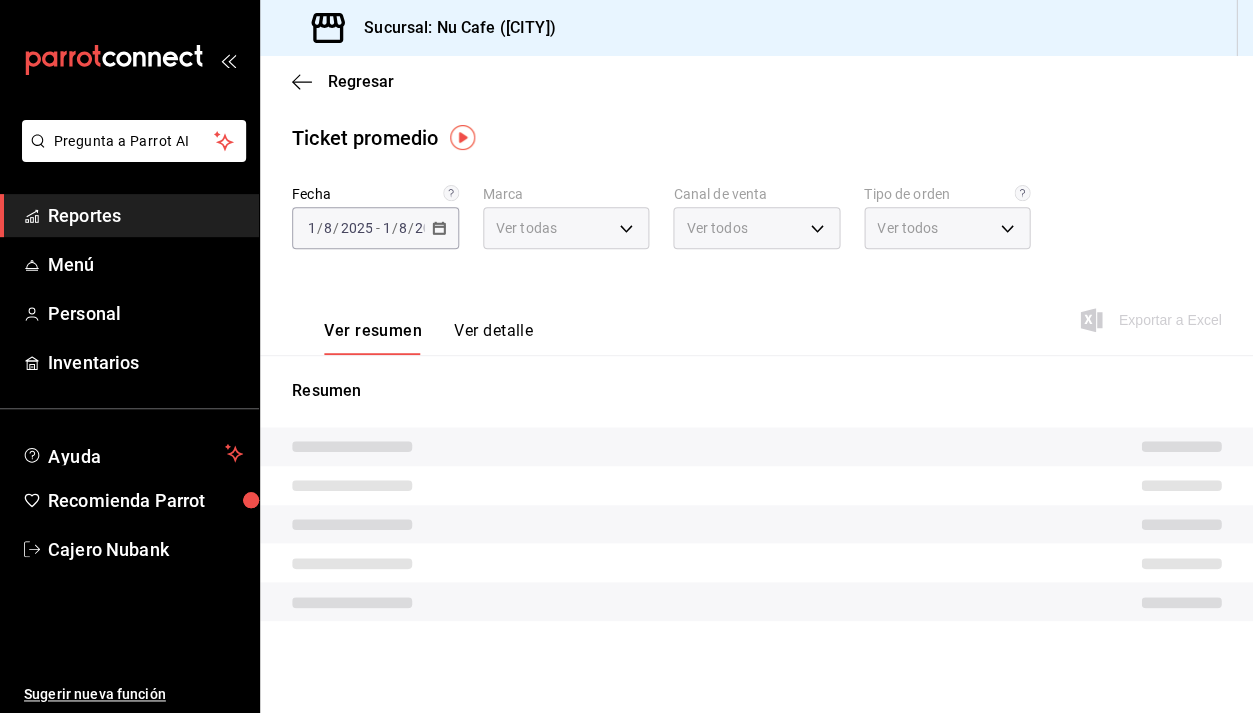 type on "0eed2892-7b63-413a-8f7e-1edbe76bc373" 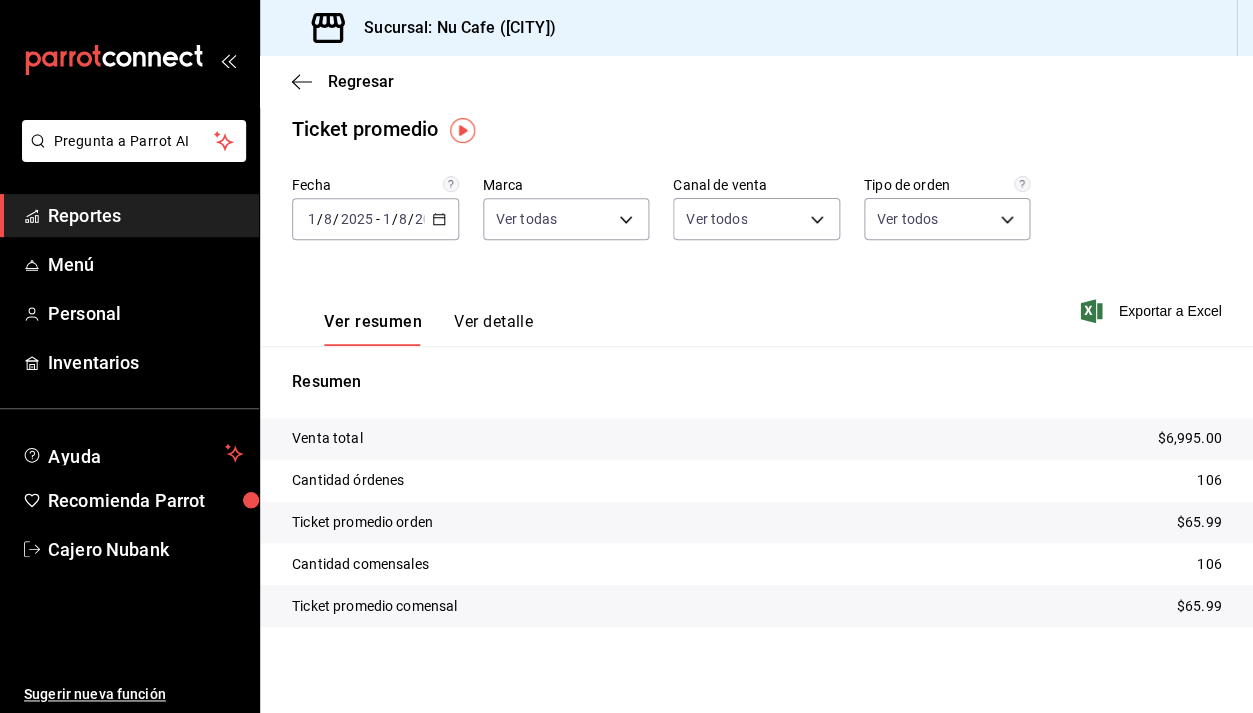 scroll, scrollTop: 7, scrollLeft: 0, axis: vertical 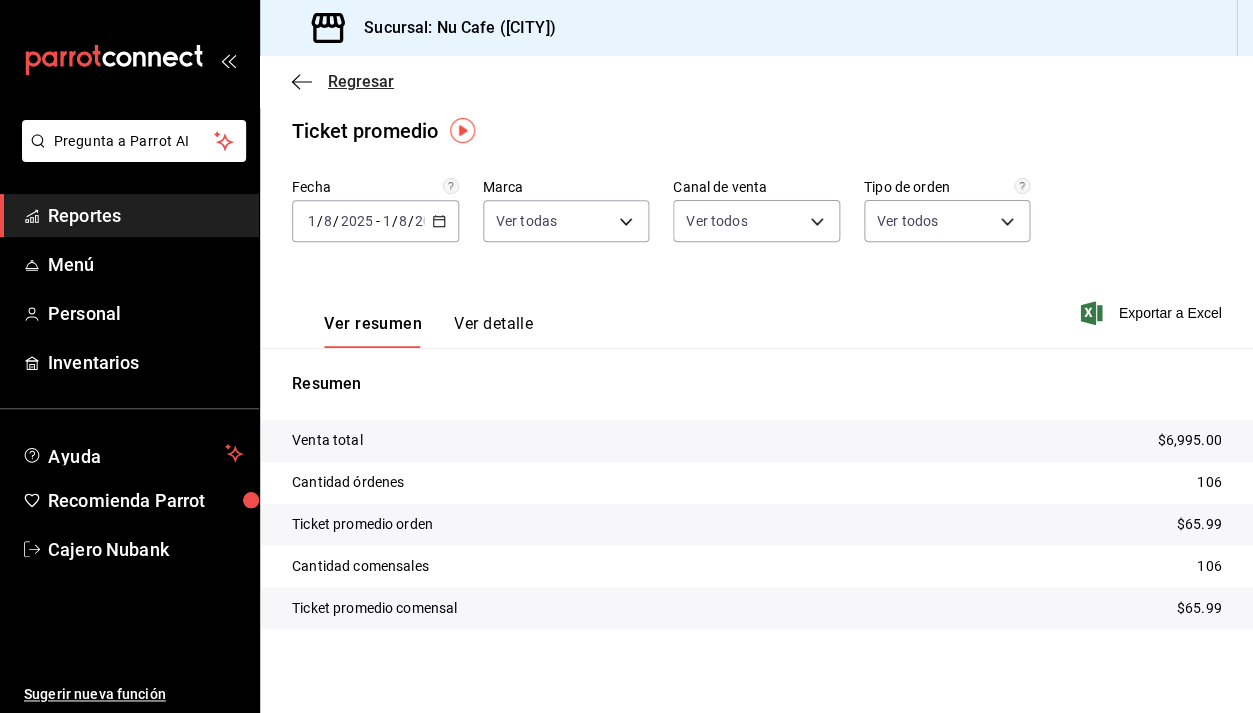 click 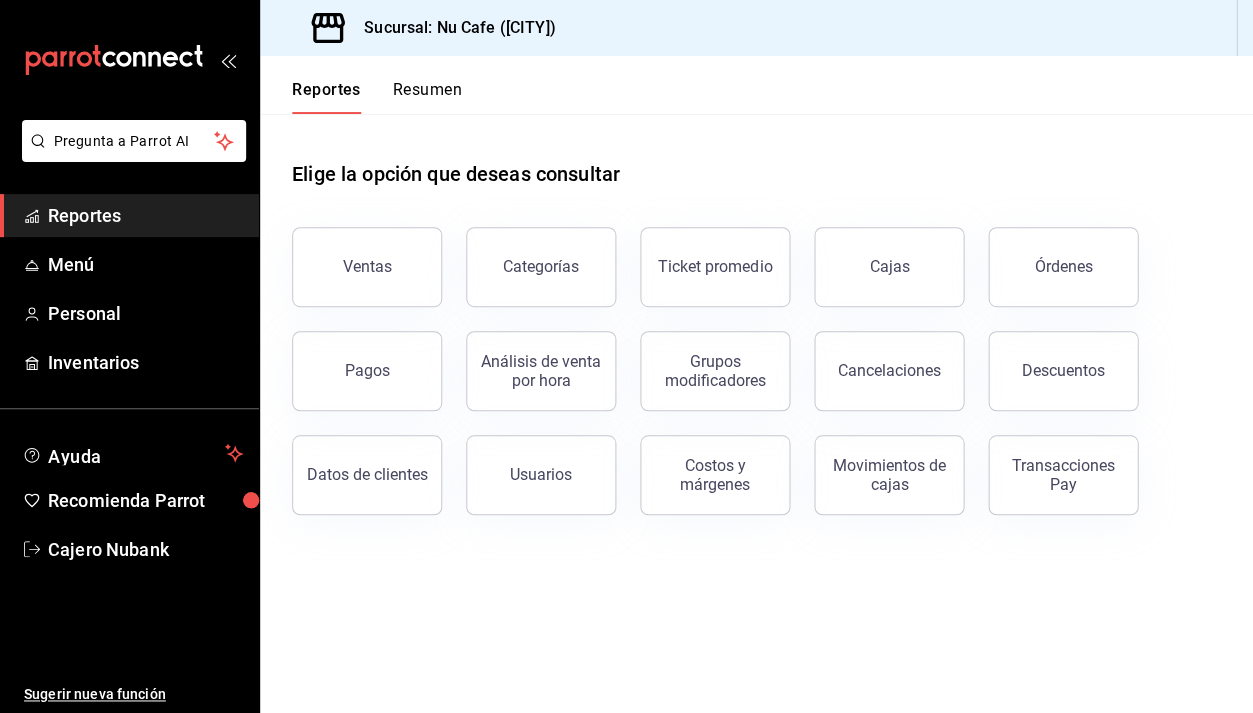 click on "Reportes" at bounding box center [145, 215] 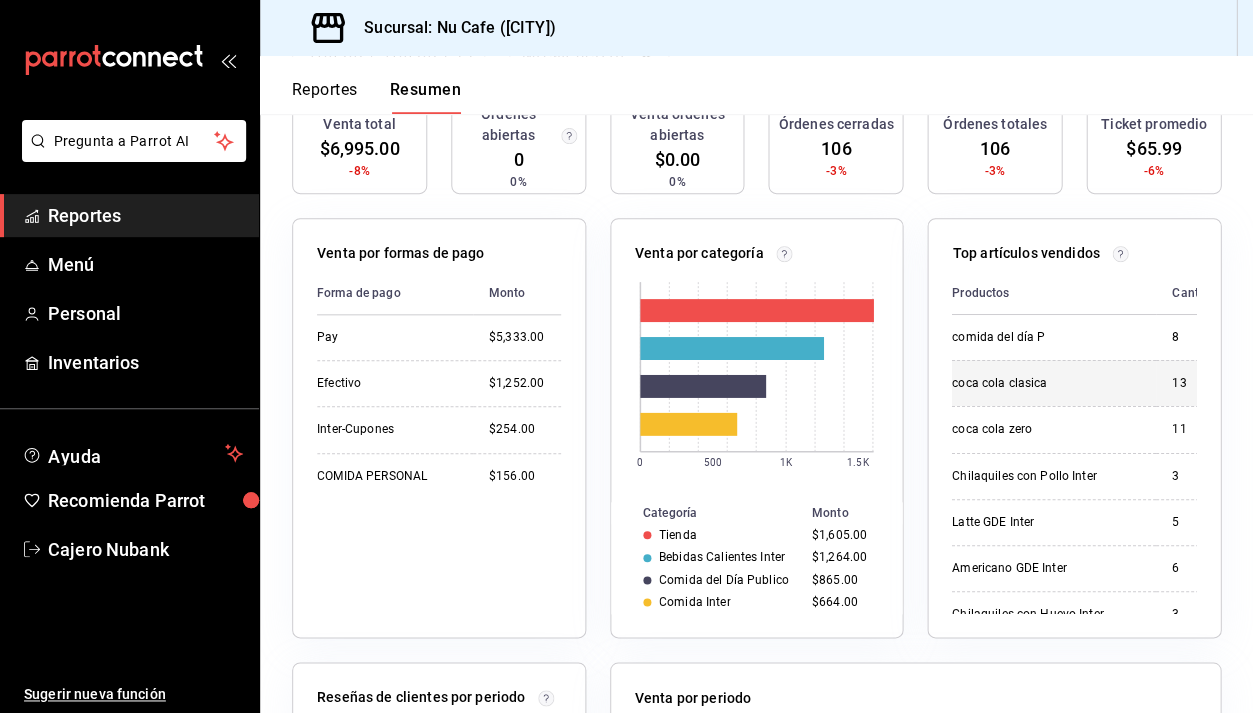 scroll, scrollTop: 253, scrollLeft: 0, axis: vertical 